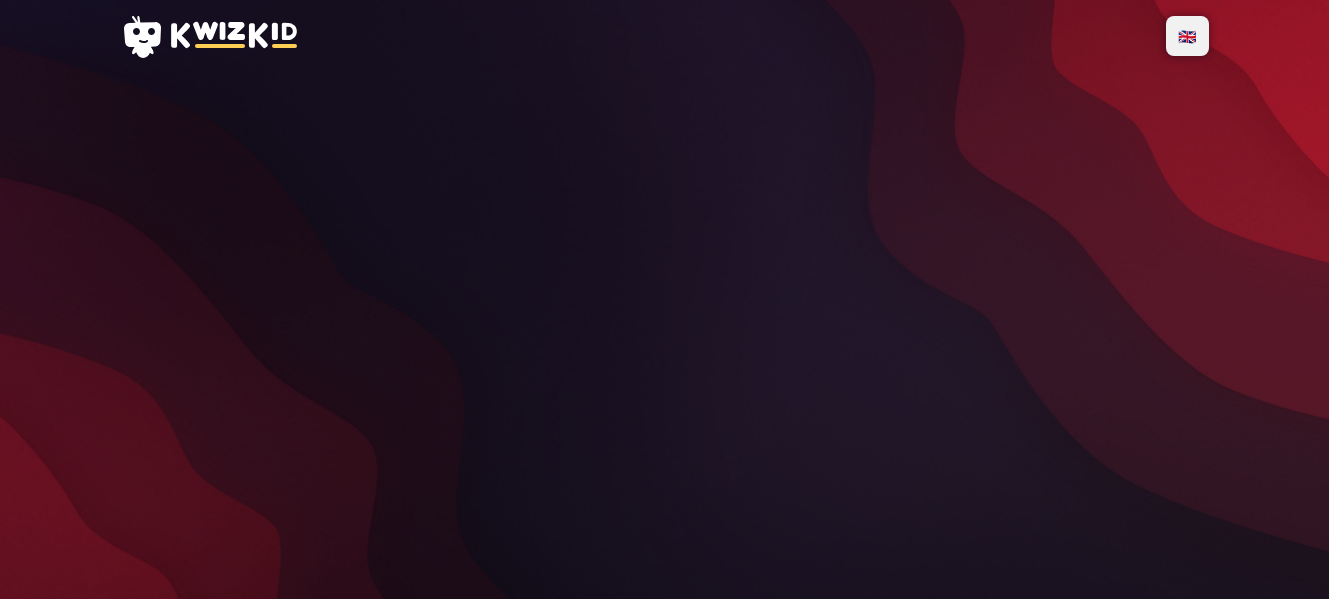 scroll, scrollTop: 0, scrollLeft: 0, axis: both 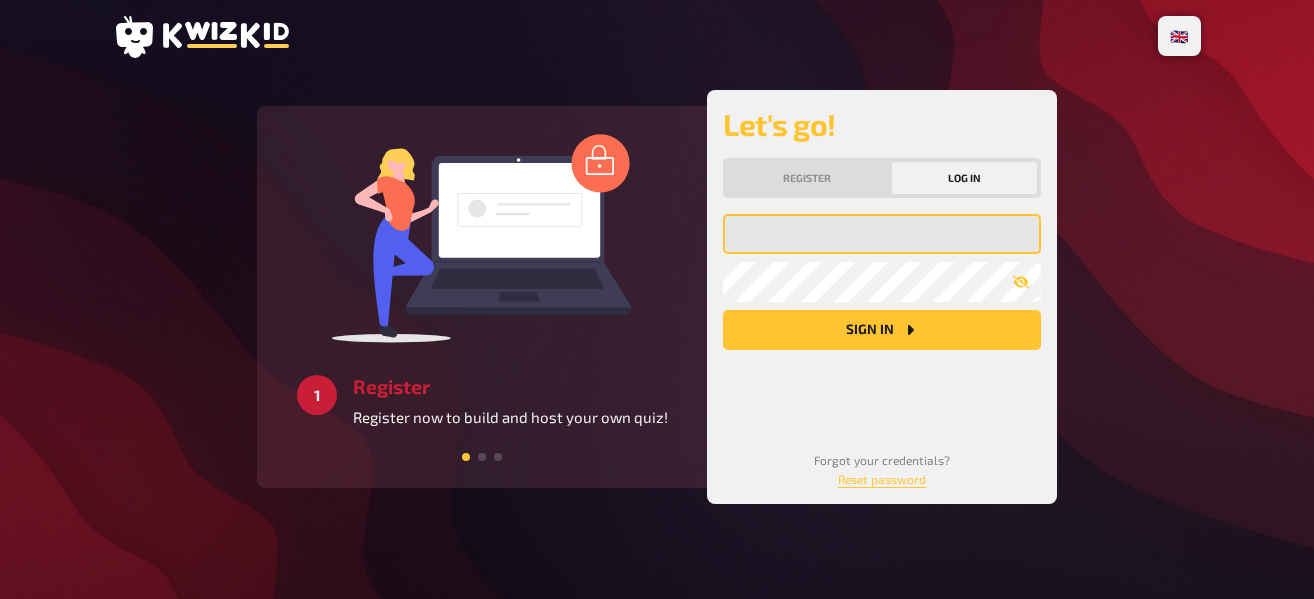 click at bounding box center [882, 234] 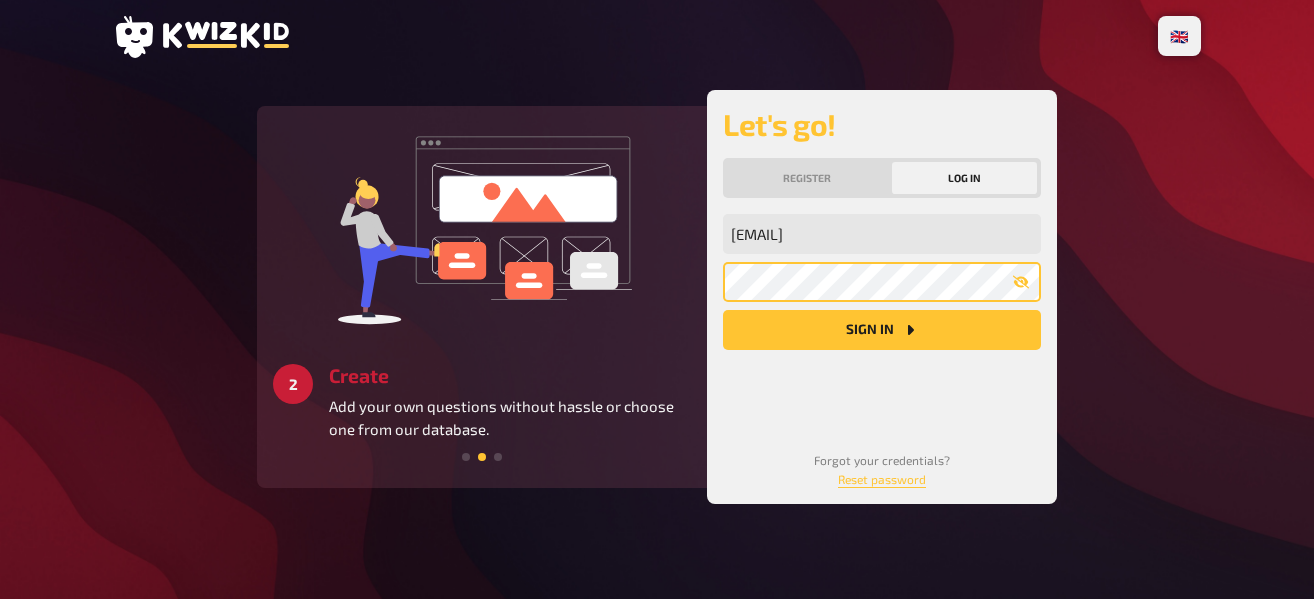 click on "Sign in" at bounding box center [882, 330] 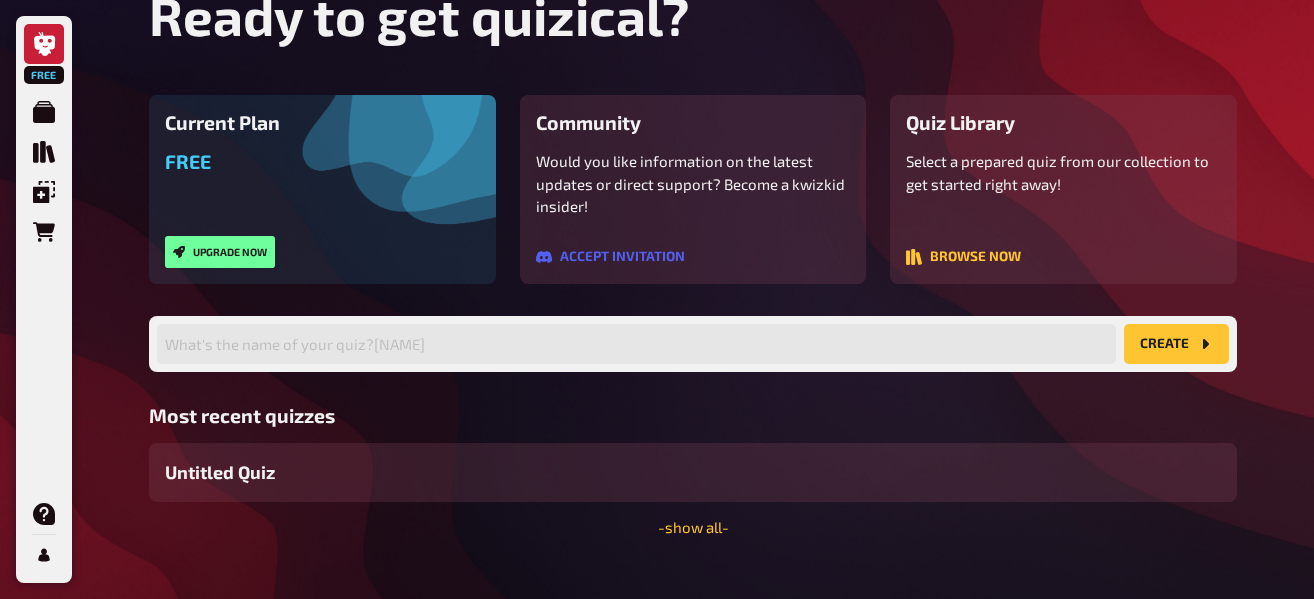 scroll, scrollTop: 180, scrollLeft: 0, axis: vertical 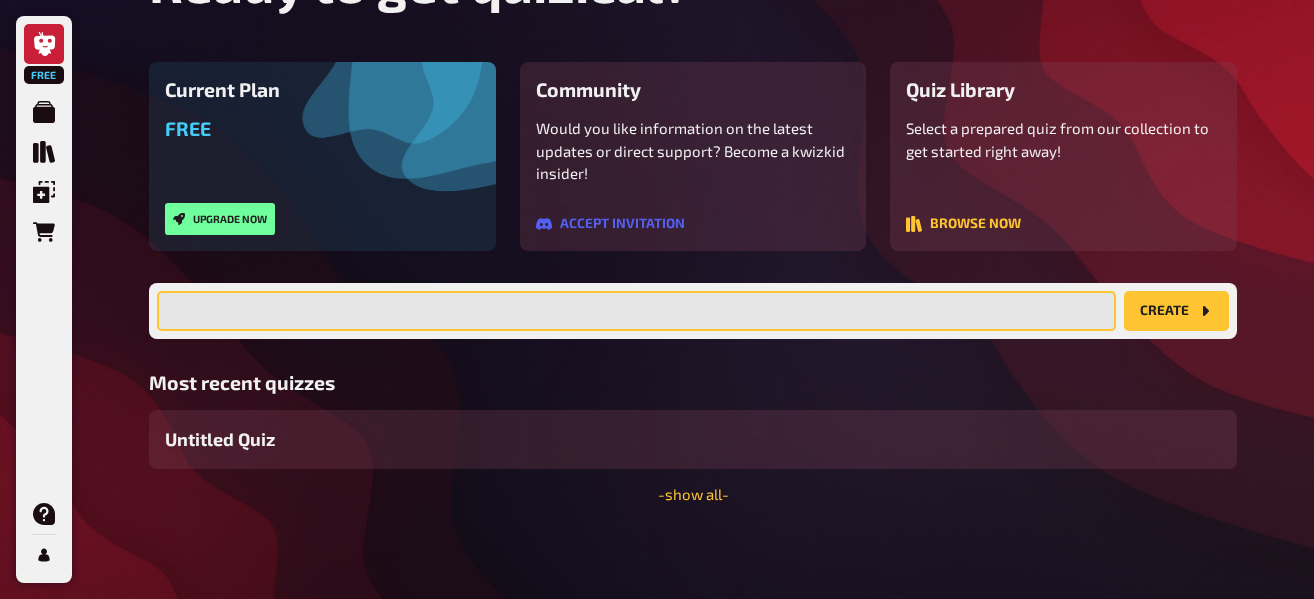 click at bounding box center (636, 311) 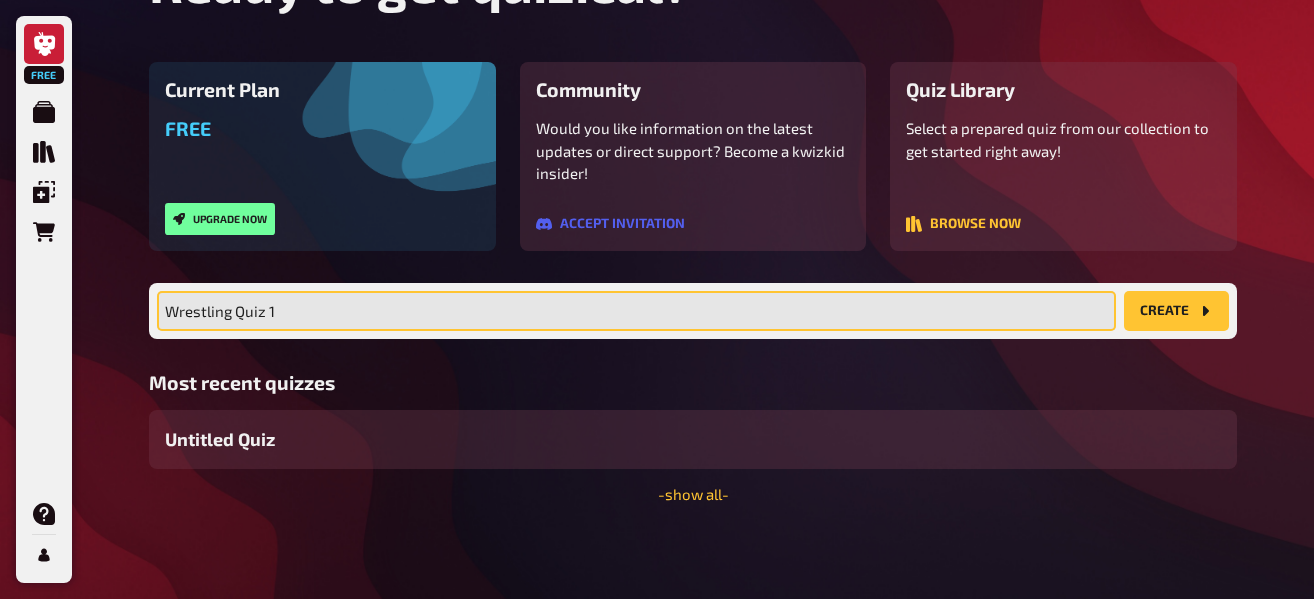 type on "Wrestling Quiz 1" 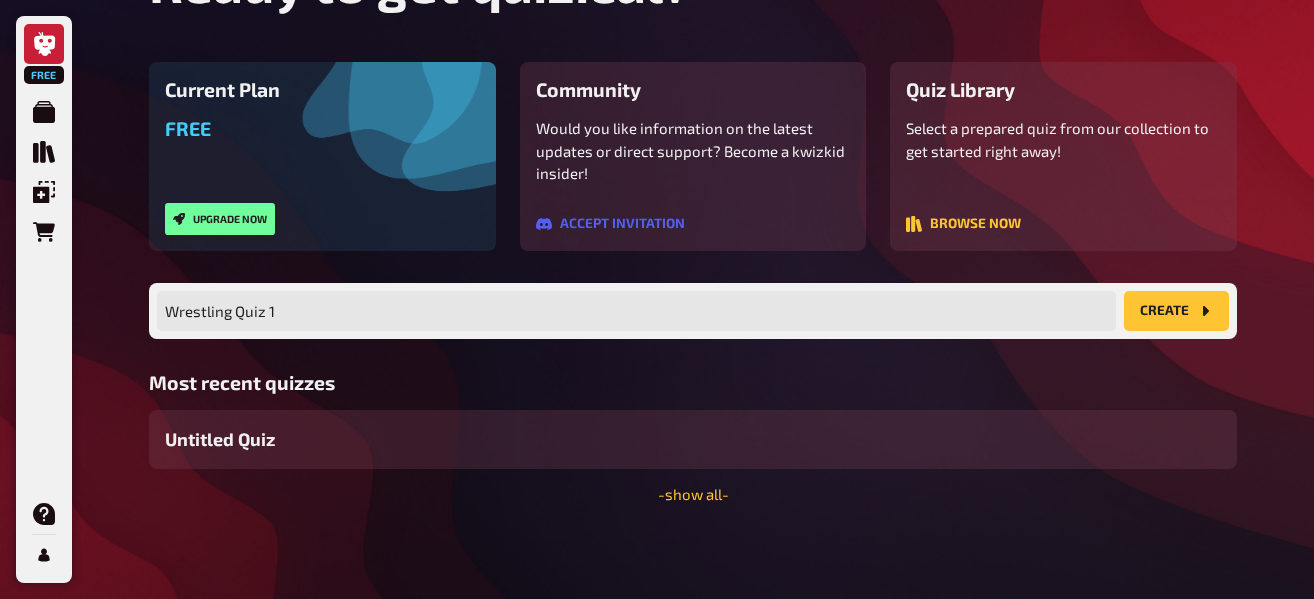 click on "create" at bounding box center [1176, 311] 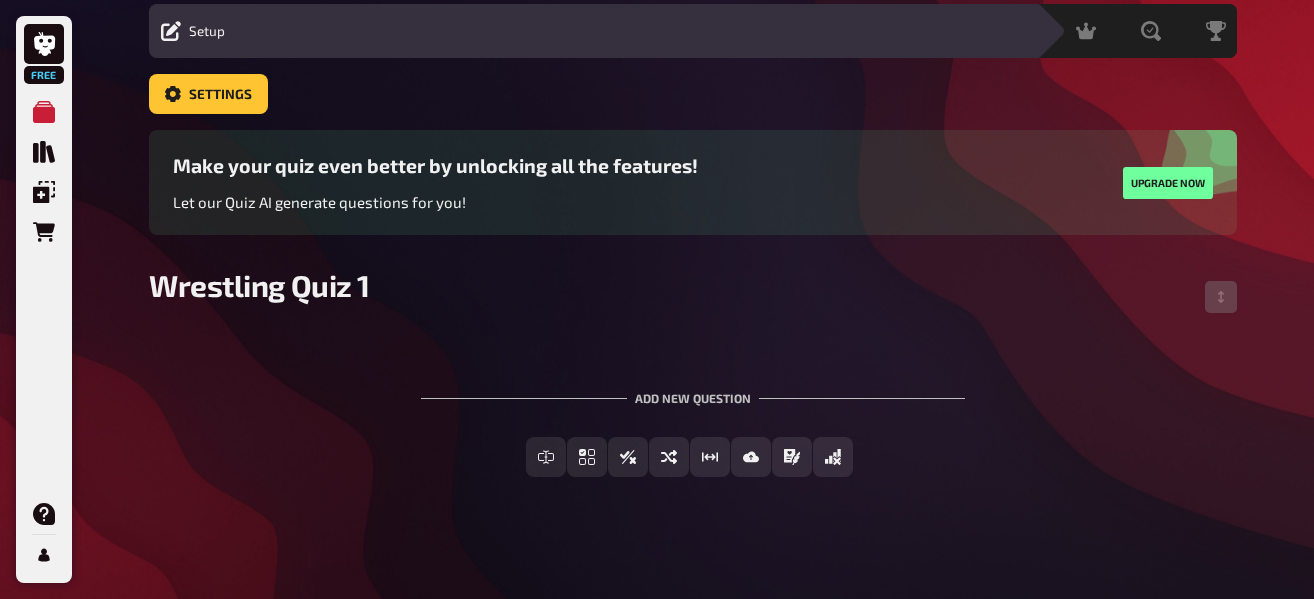 scroll, scrollTop: 70, scrollLeft: 0, axis: vertical 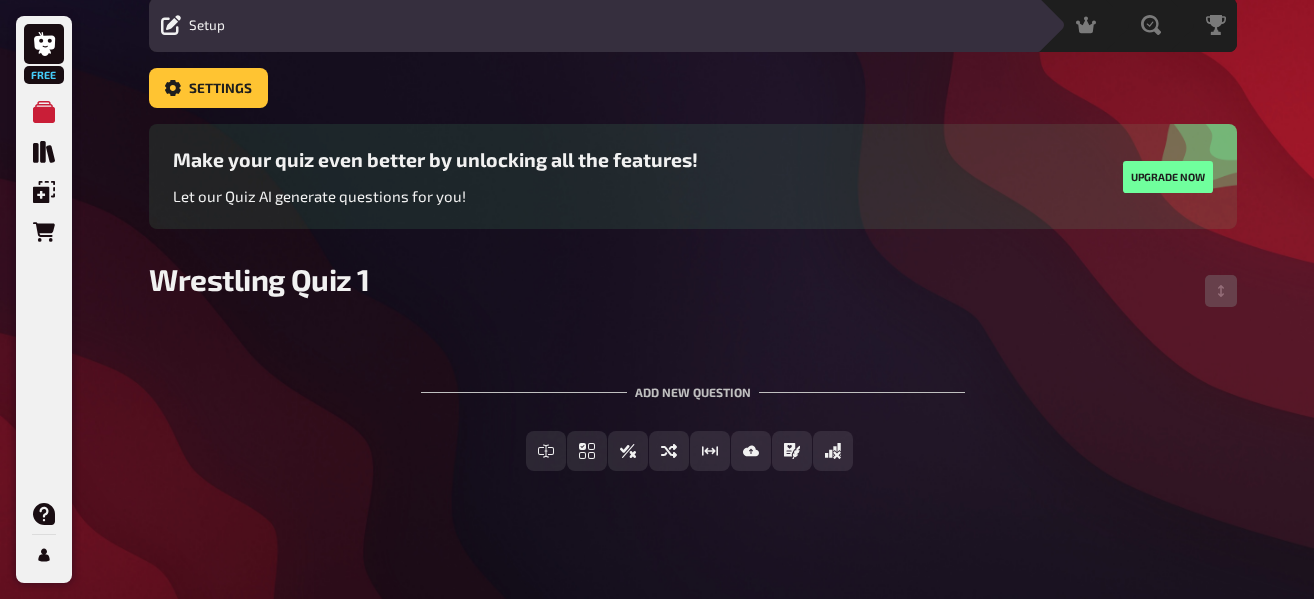 click on "Add new question" at bounding box center (693, 384) 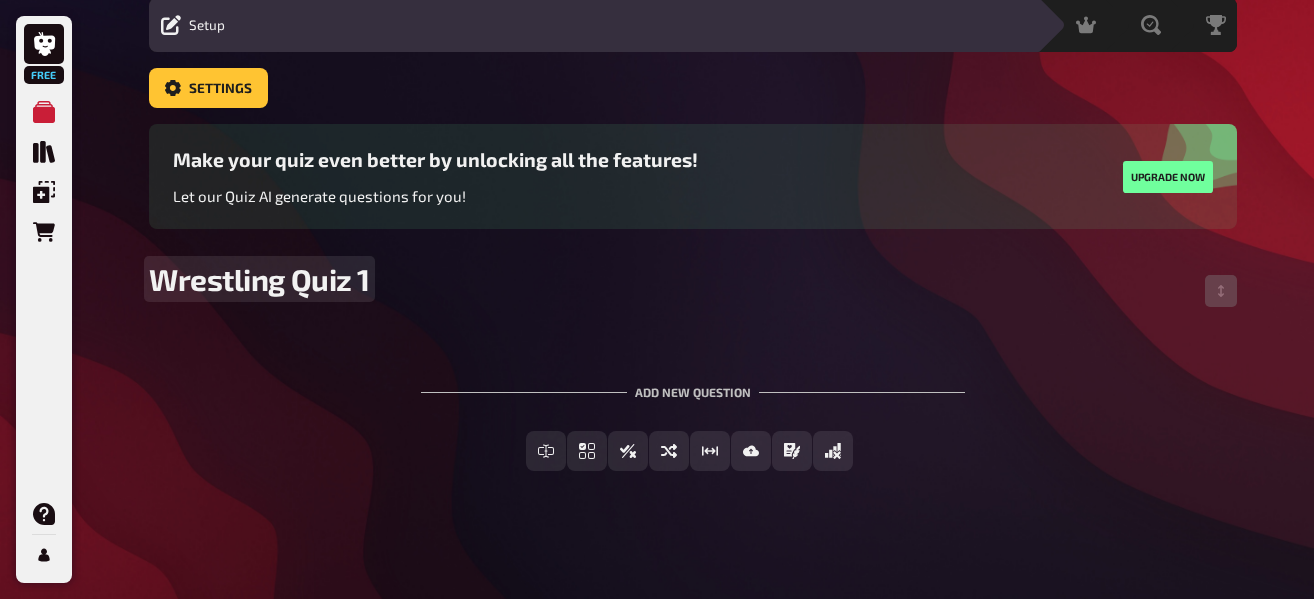 click on "Wrestling Quiz 1" at bounding box center [693, 291] 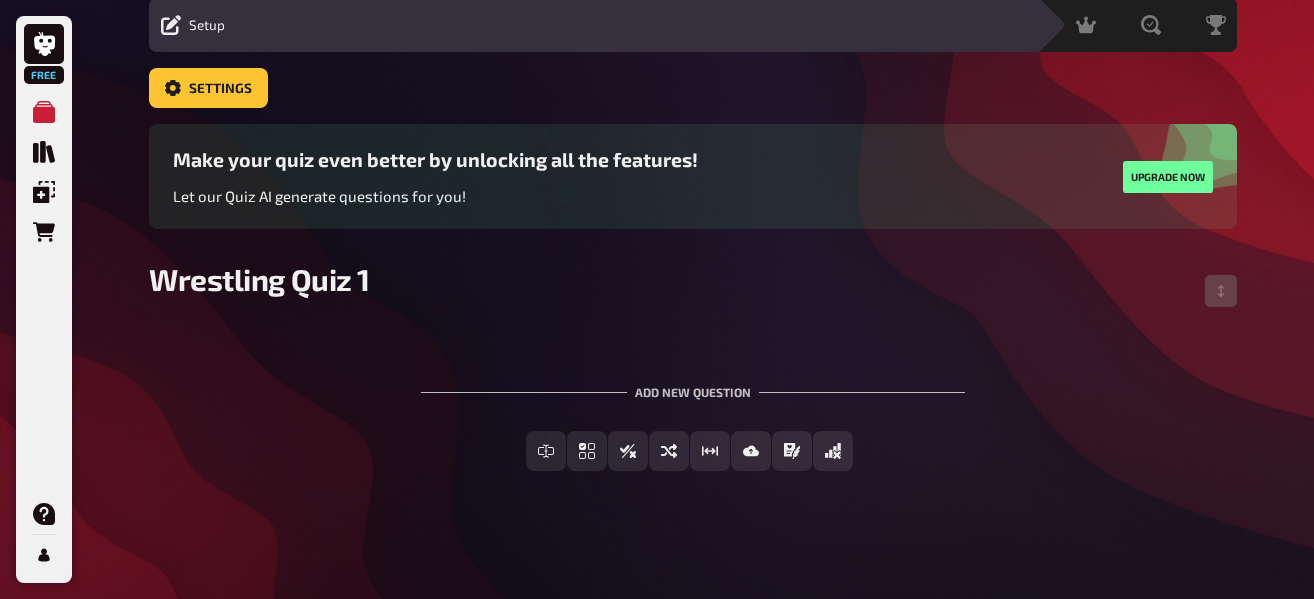 click on "Add new question" at bounding box center [693, 384] 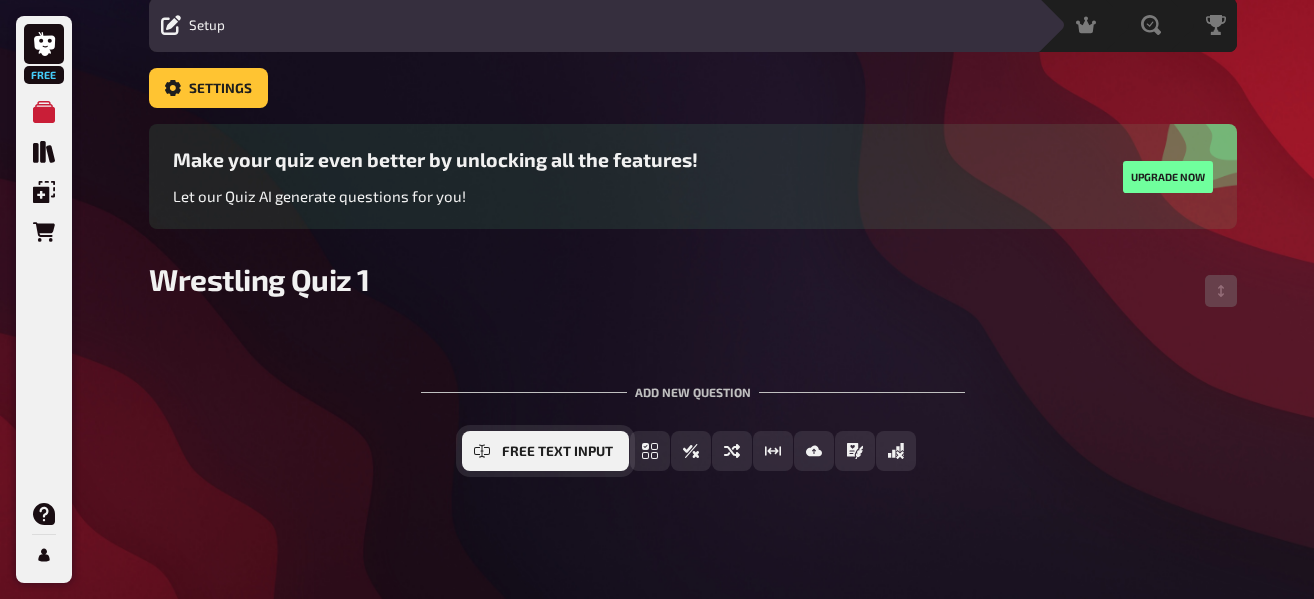 click on "Free Text Input" at bounding box center (557, 452) 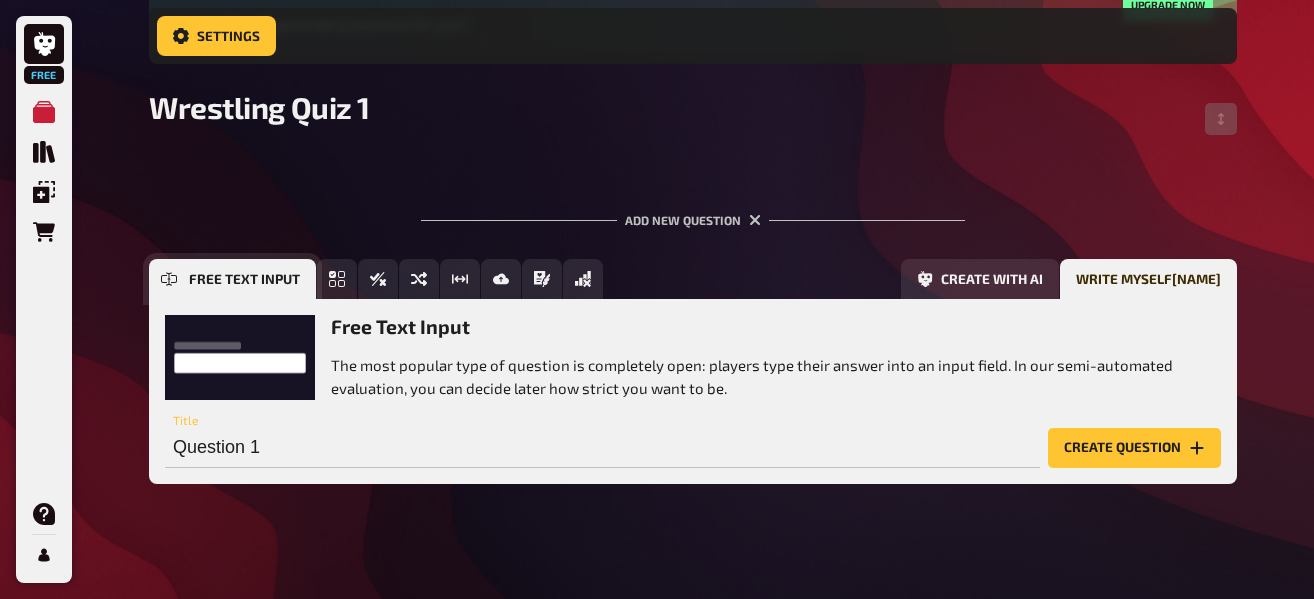 scroll, scrollTop: 263, scrollLeft: 0, axis: vertical 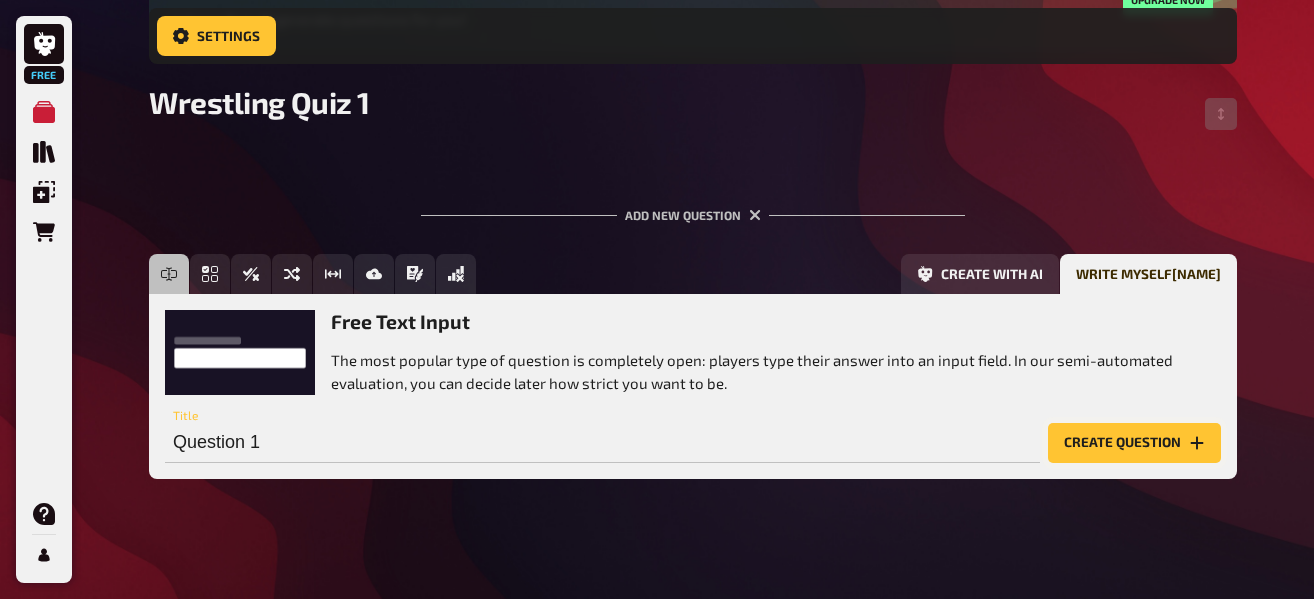 click on "Create question" at bounding box center [1134, 443] 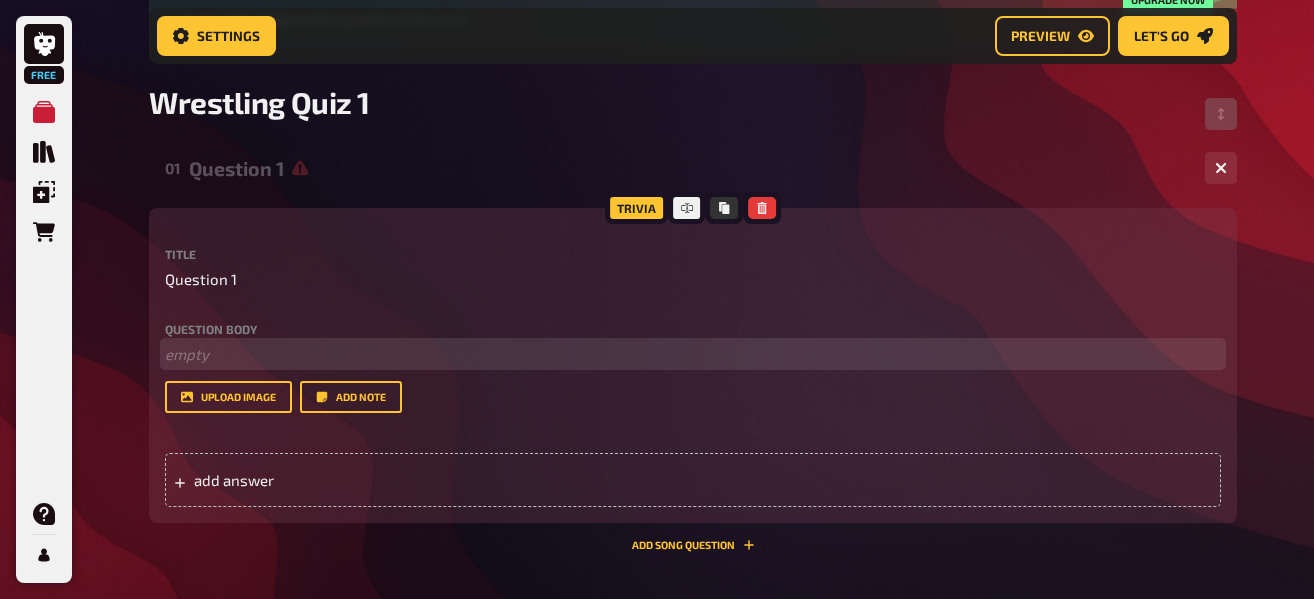 click on "﻿ empty" at bounding box center [693, 354] 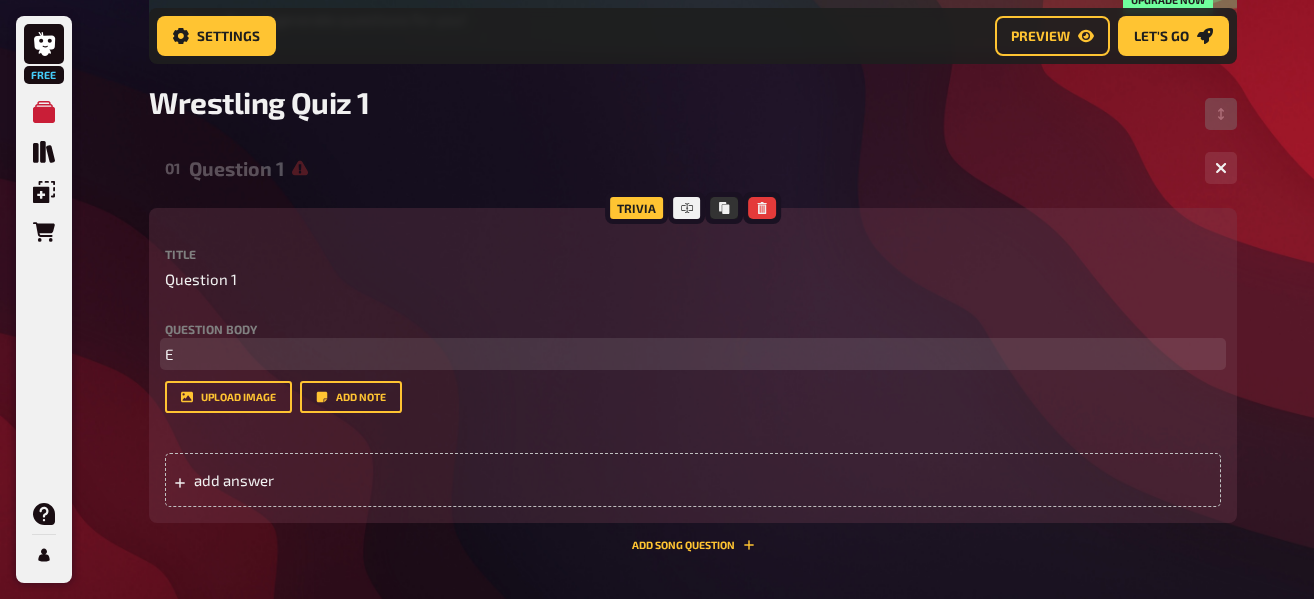 type 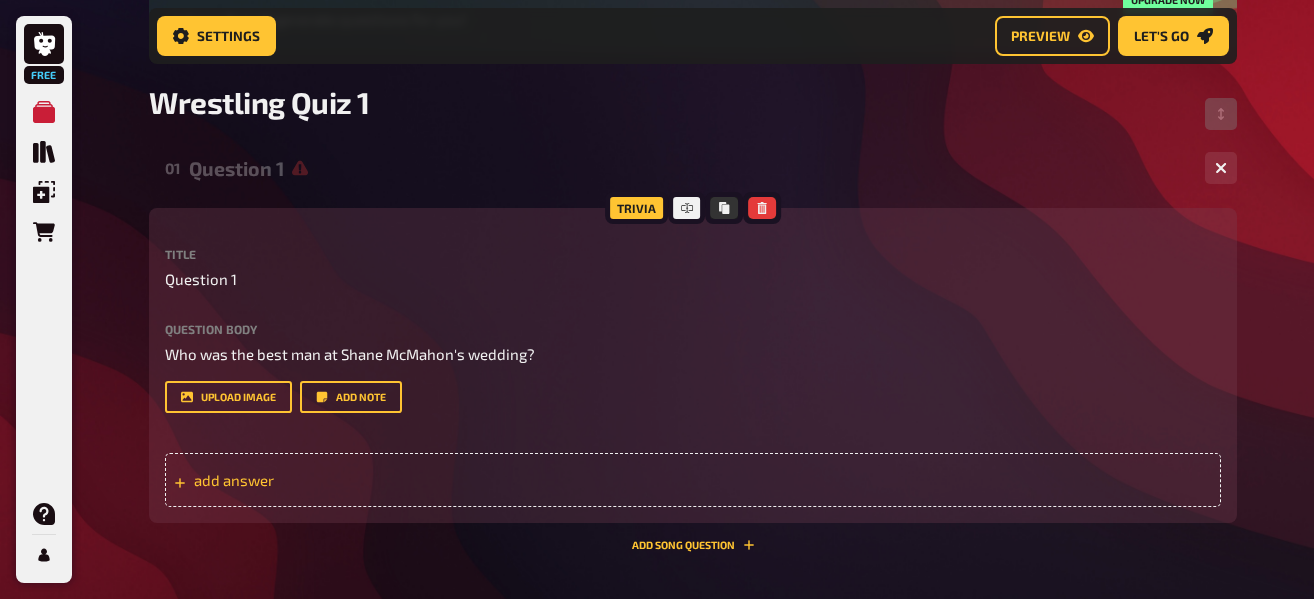 click on "add answer" at bounding box center [349, 480] 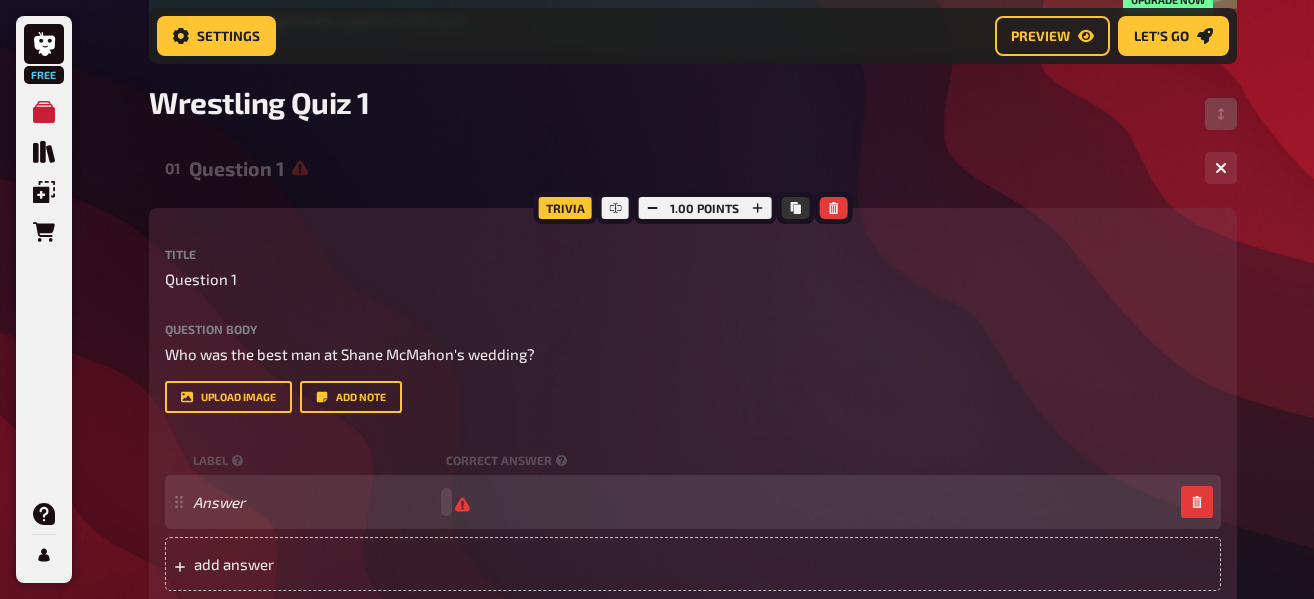 type 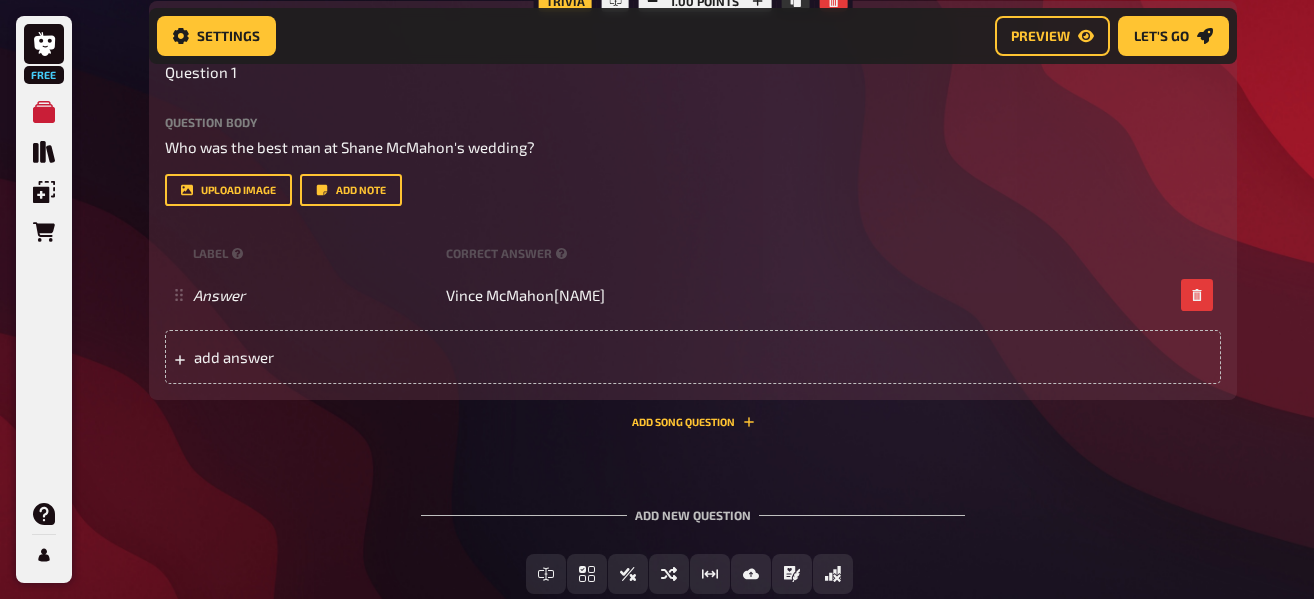 scroll, scrollTop: 474, scrollLeft: 0, axis: vertical 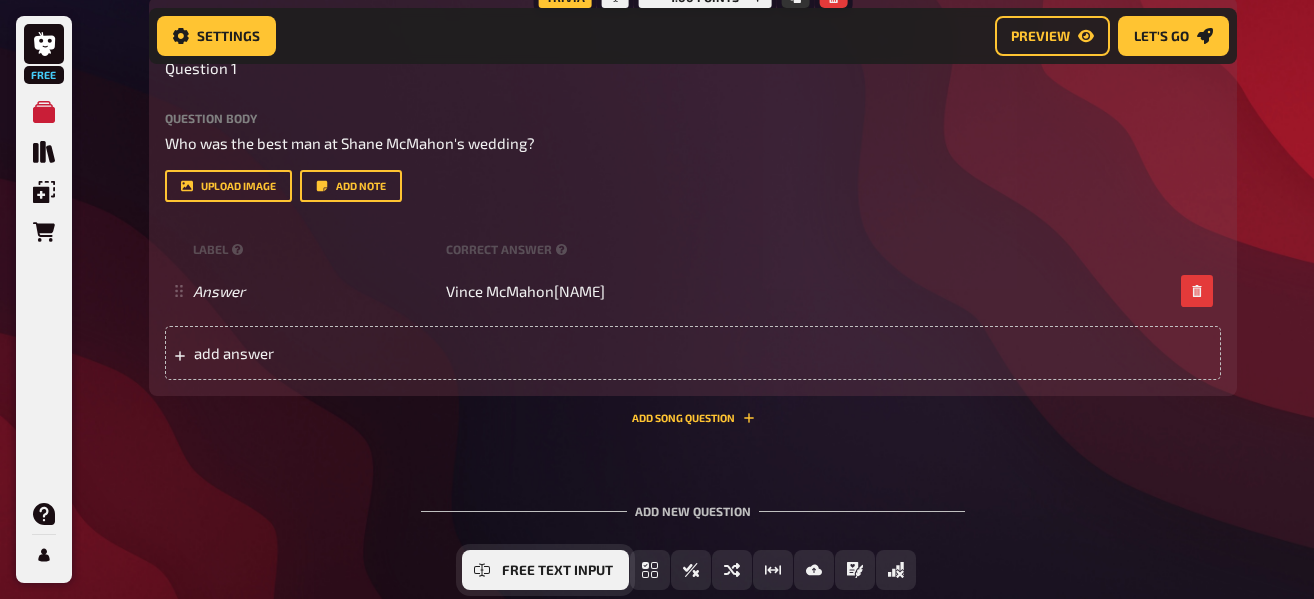 click 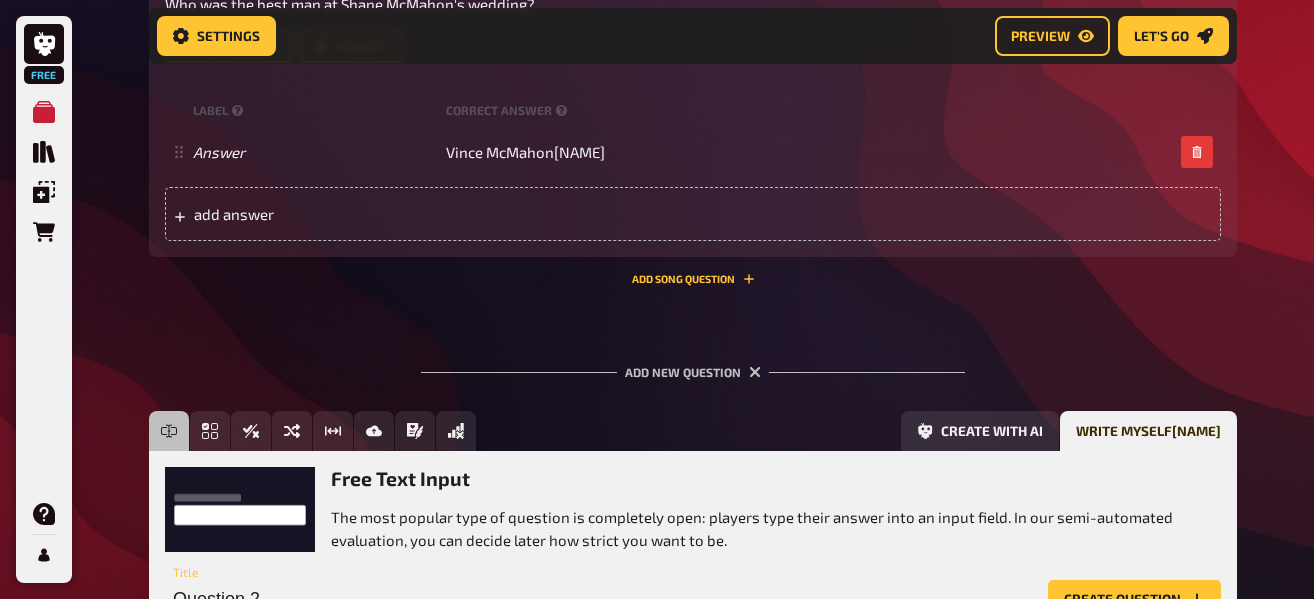 scroll, scrollTop: 390, scrollLeft: 0, axis: vertical 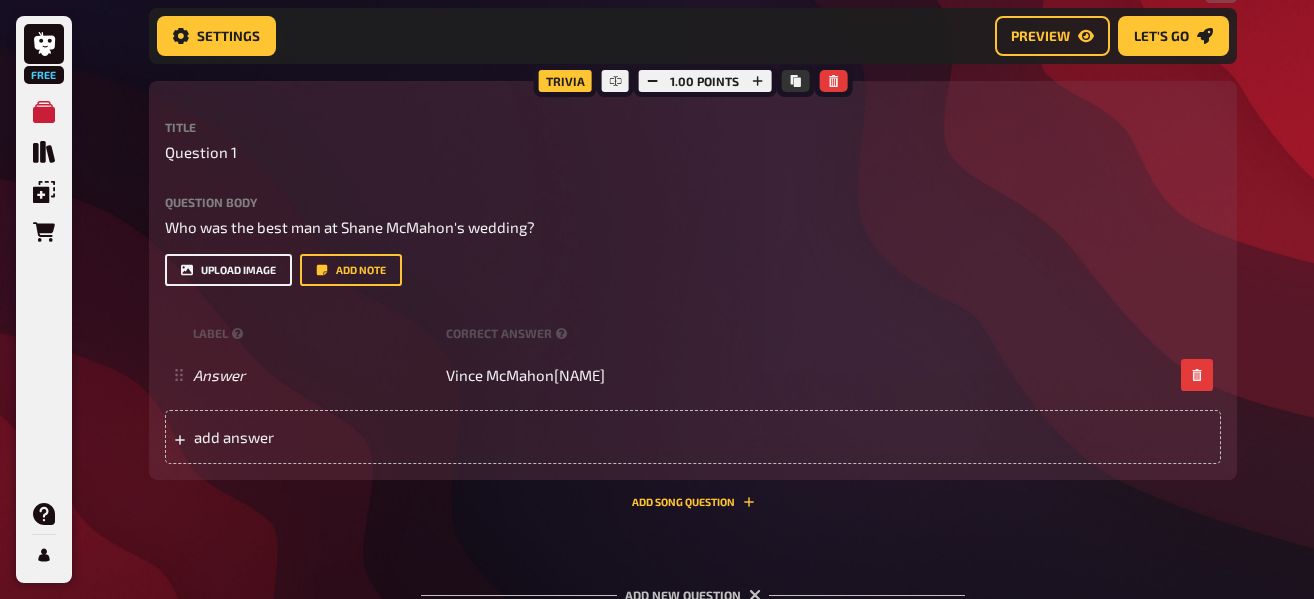 click on "upload image" at bounding box center (228, 270) 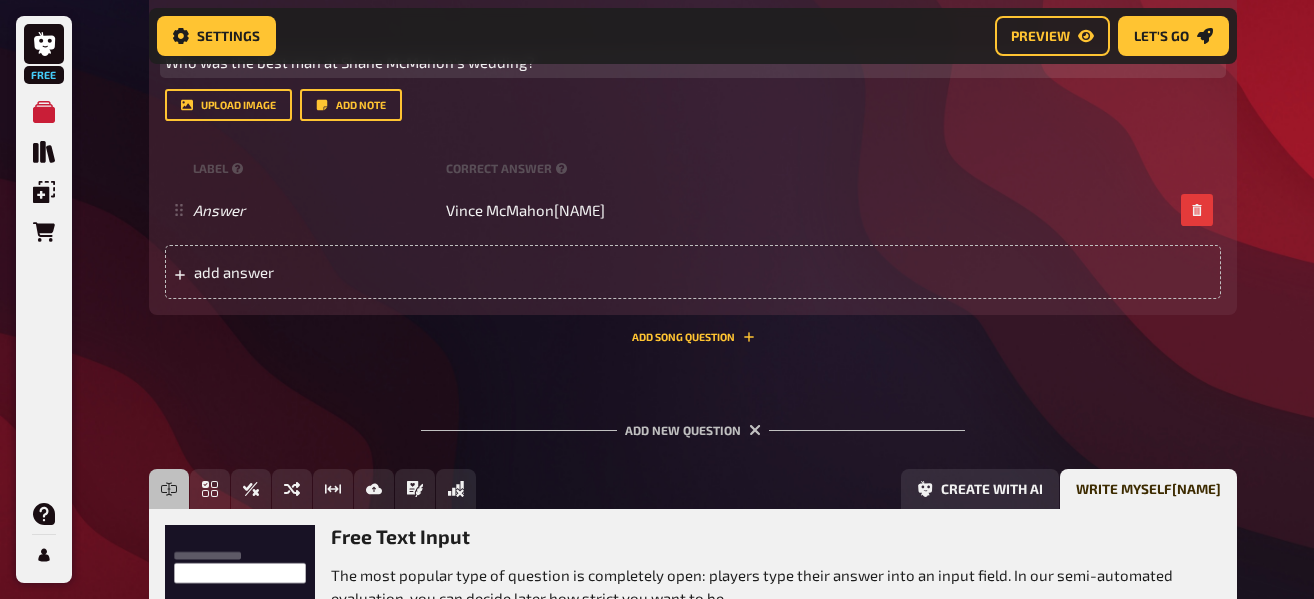 scroll, scrollTop: 351, scrollLeft: 0, axis: vertical 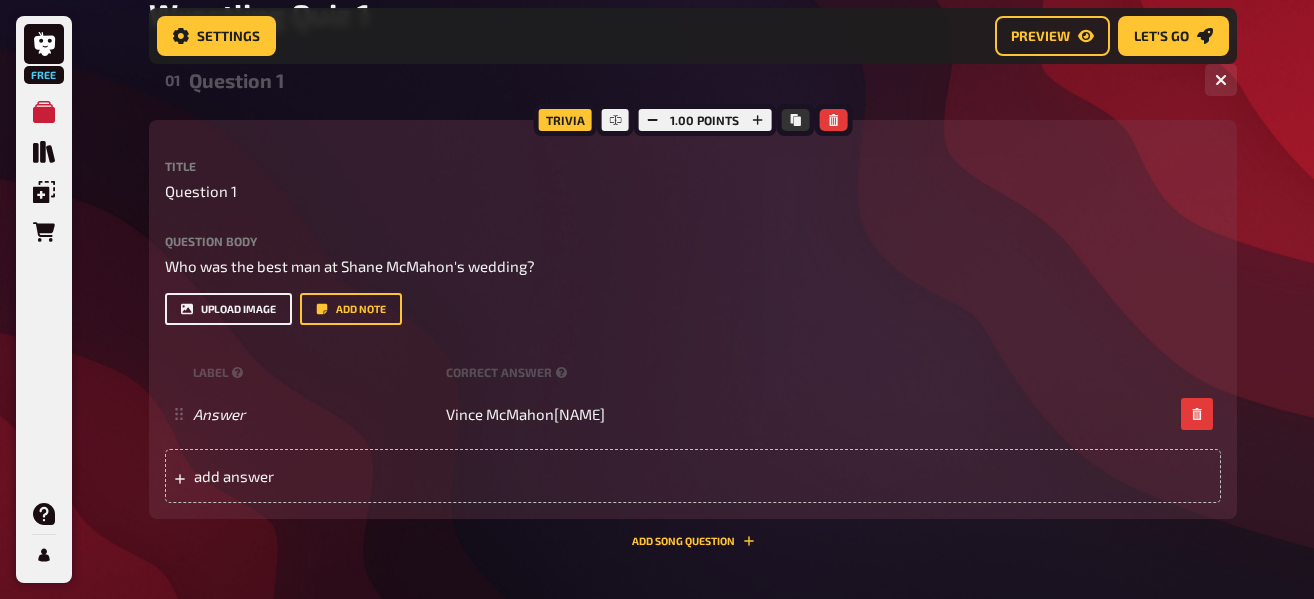 click on "upload image" at bounding box center (228, 309) 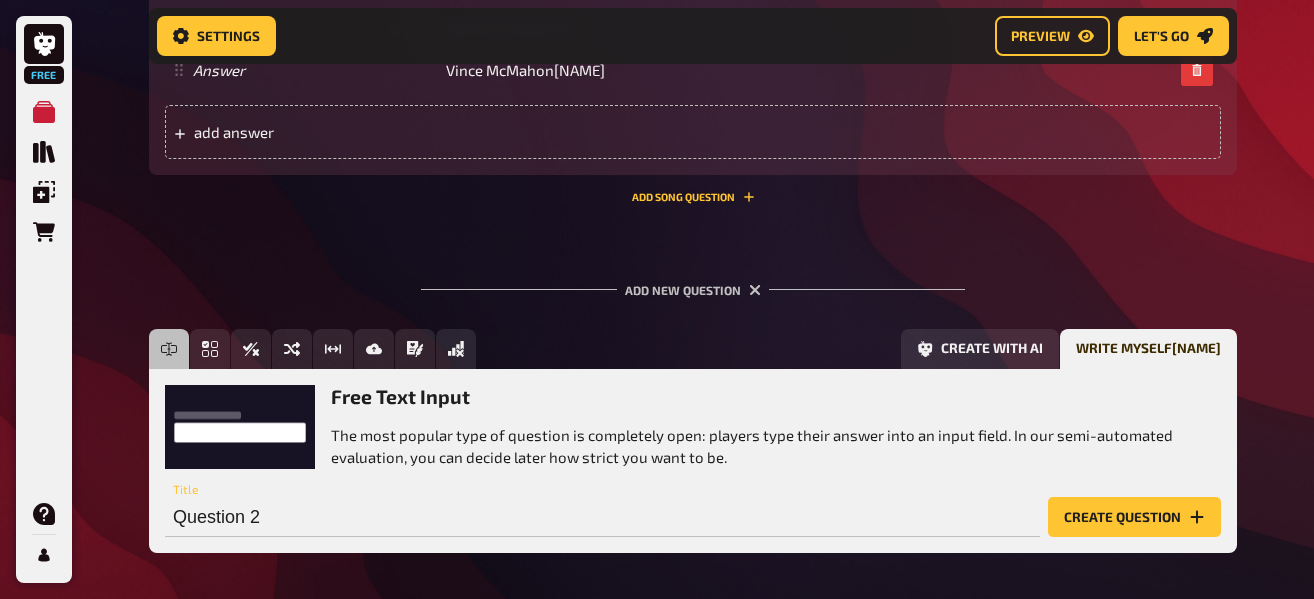 scroll, scrollTop: 1277, scrollLeft: 0, axis: vertical 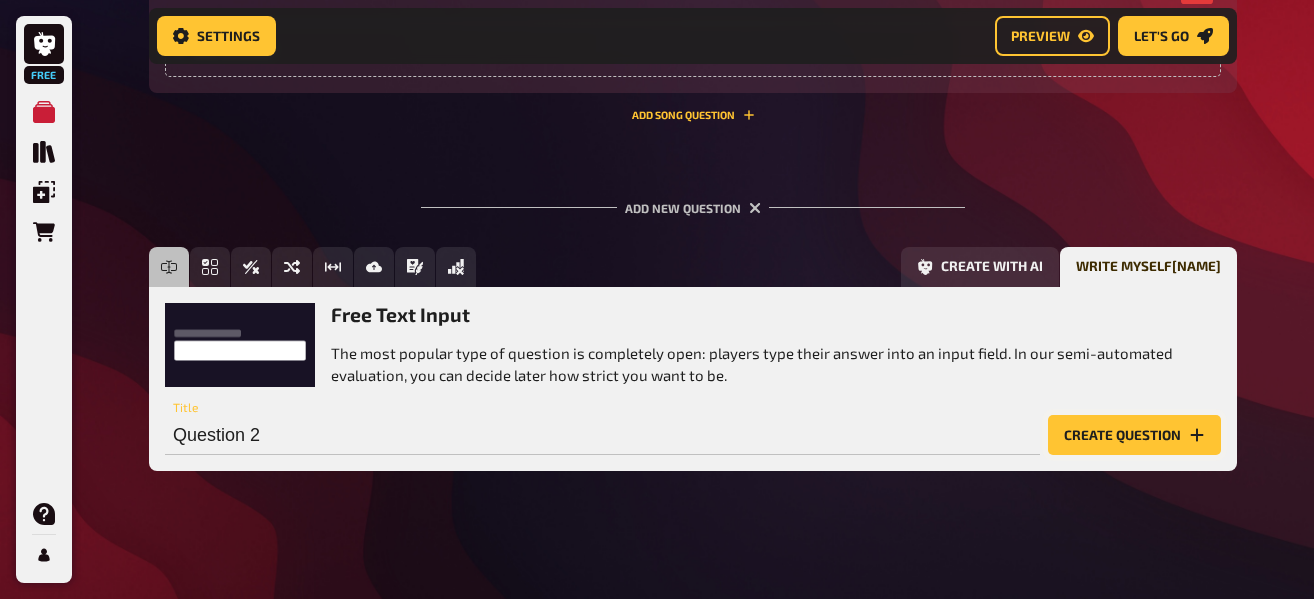 click on "Create question" at bounding box center [1134, 435] 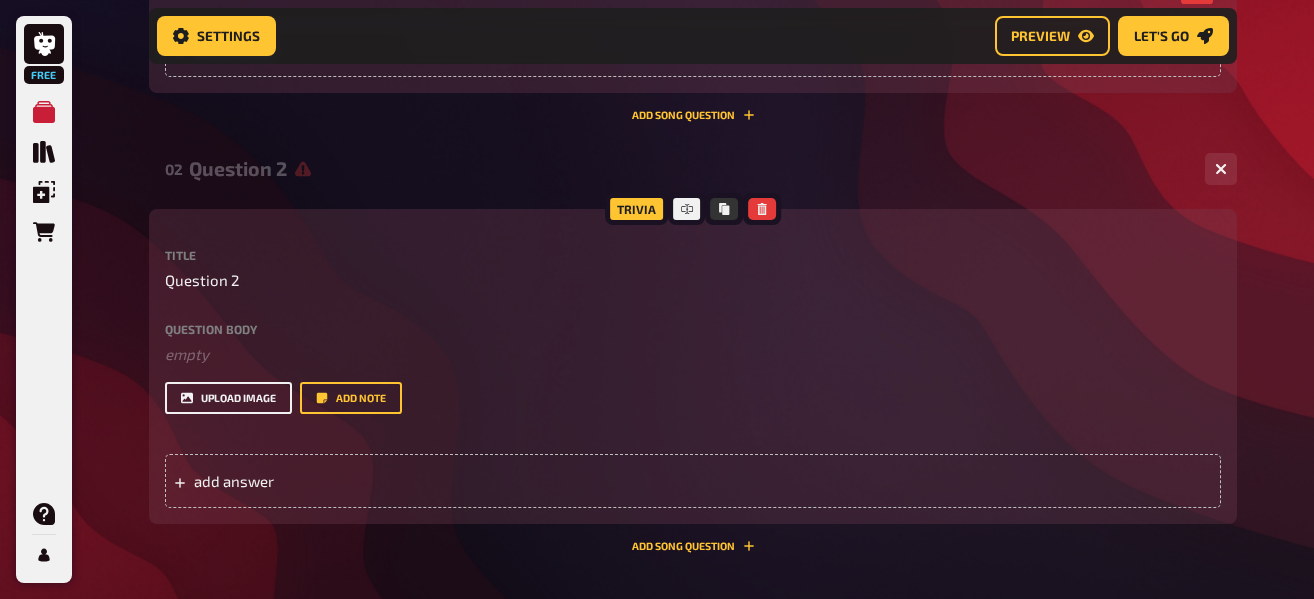 click on "upload image" at bounding box center [228, 398] 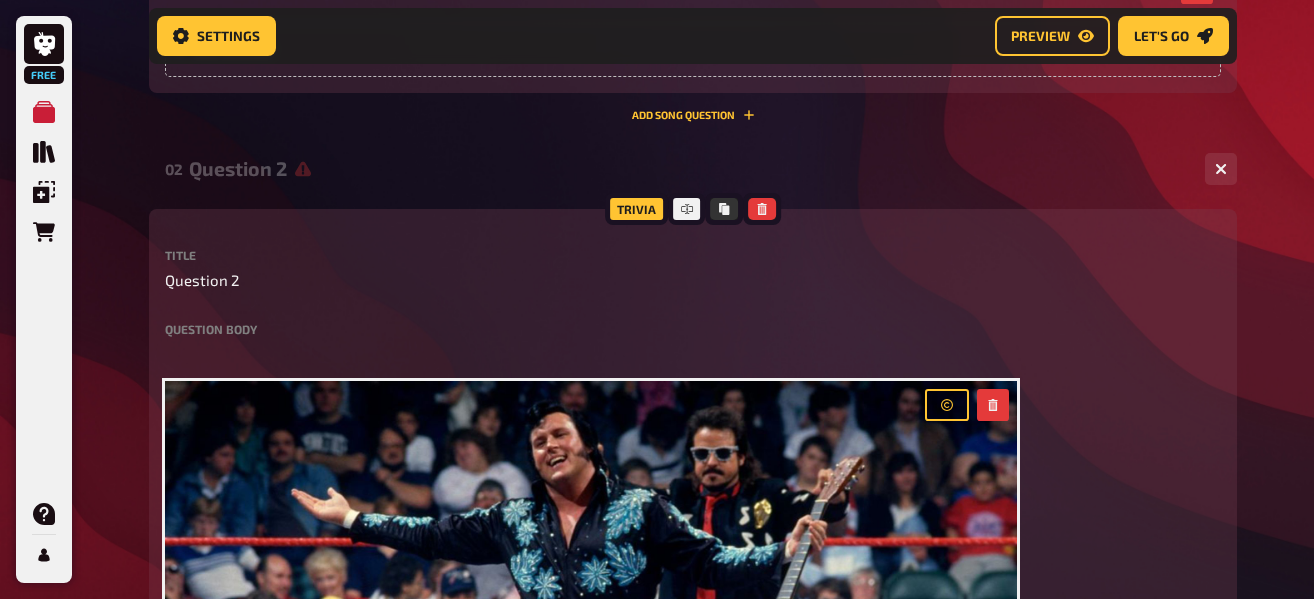 click on "Question body" at bounding box center [693, 329] 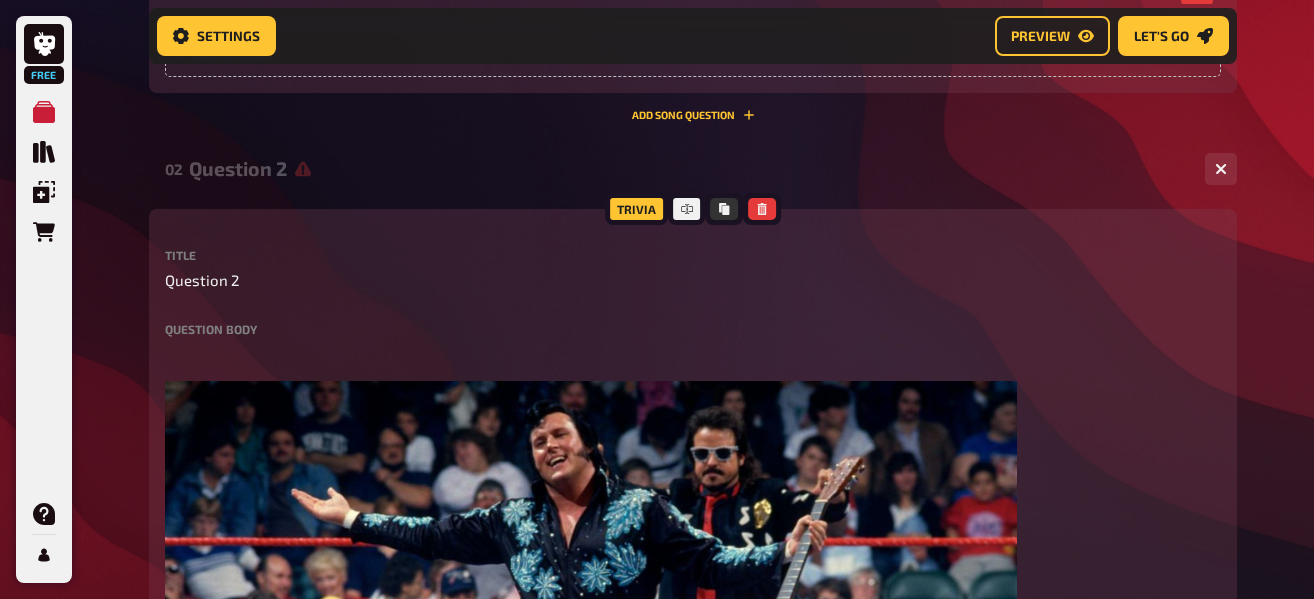 click on "Question body" at bounding box center (693, 329) 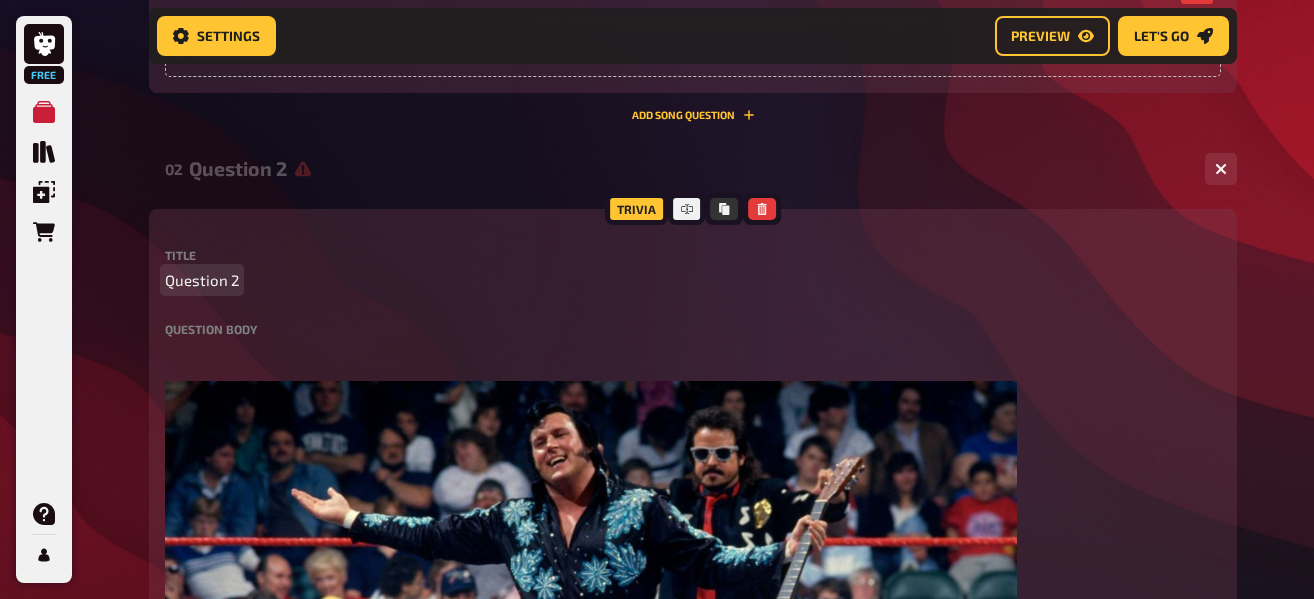click on "Question 2" at bounding box center (202, 280) 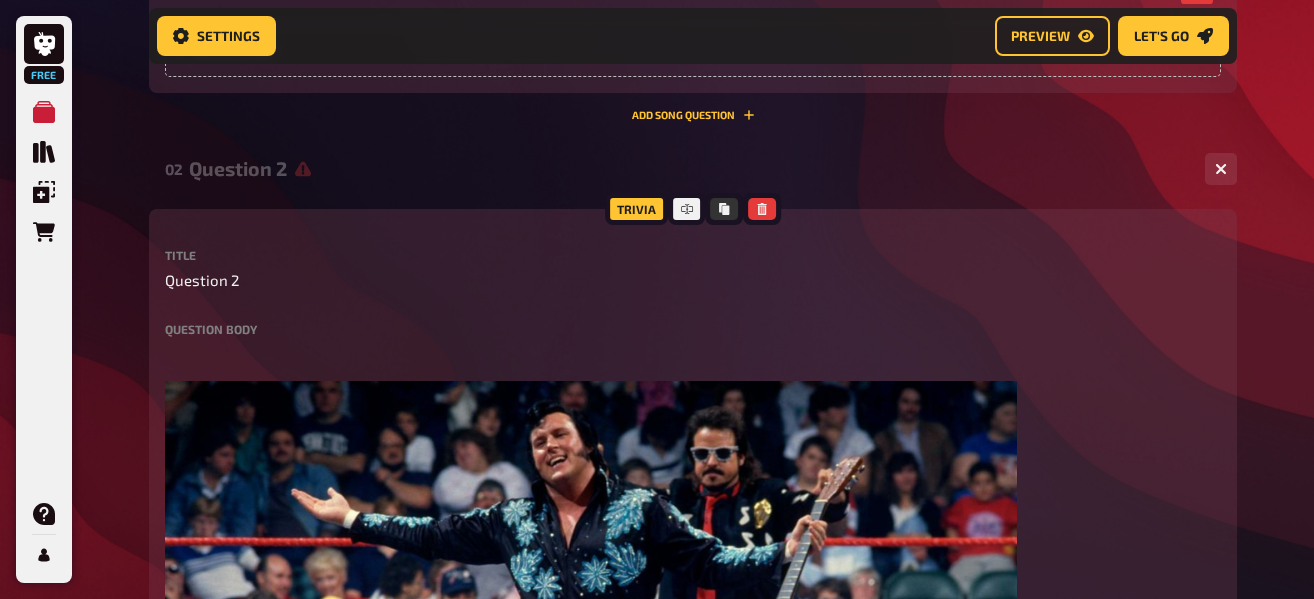 click on "Title Question 2 Question body ﻿ ﻿ Drop here to upload upload image   Add note" at bounding box center (693, 581) 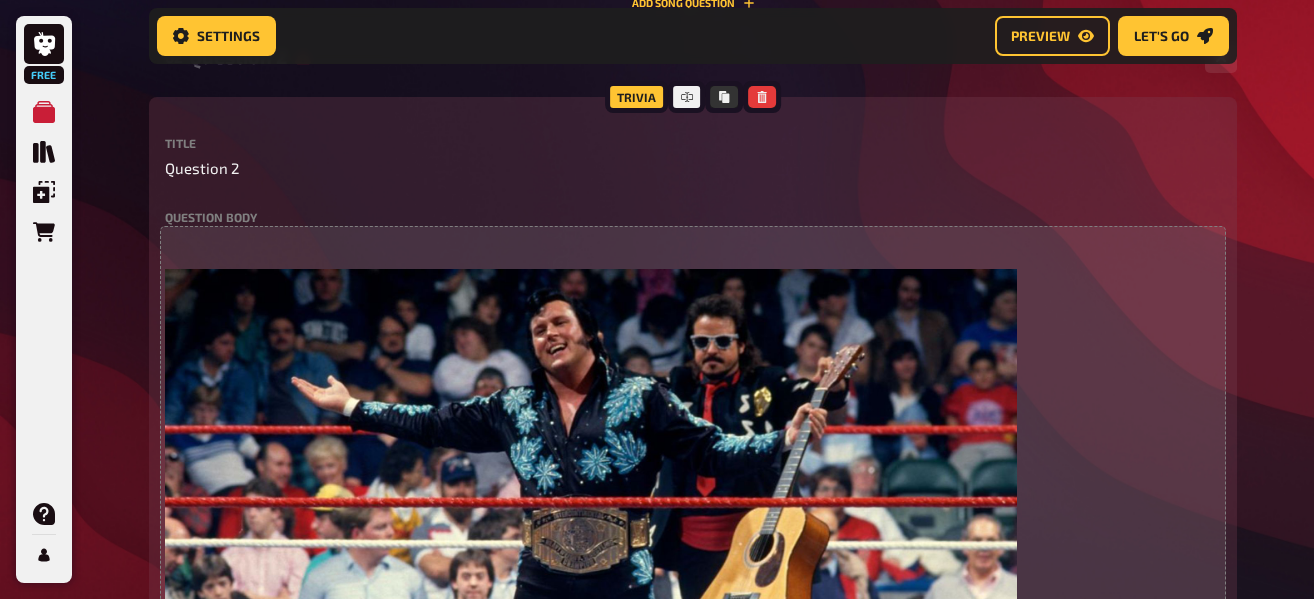 scroll, scrollTop: 1274, scrollLeft: 0, axis: vertical 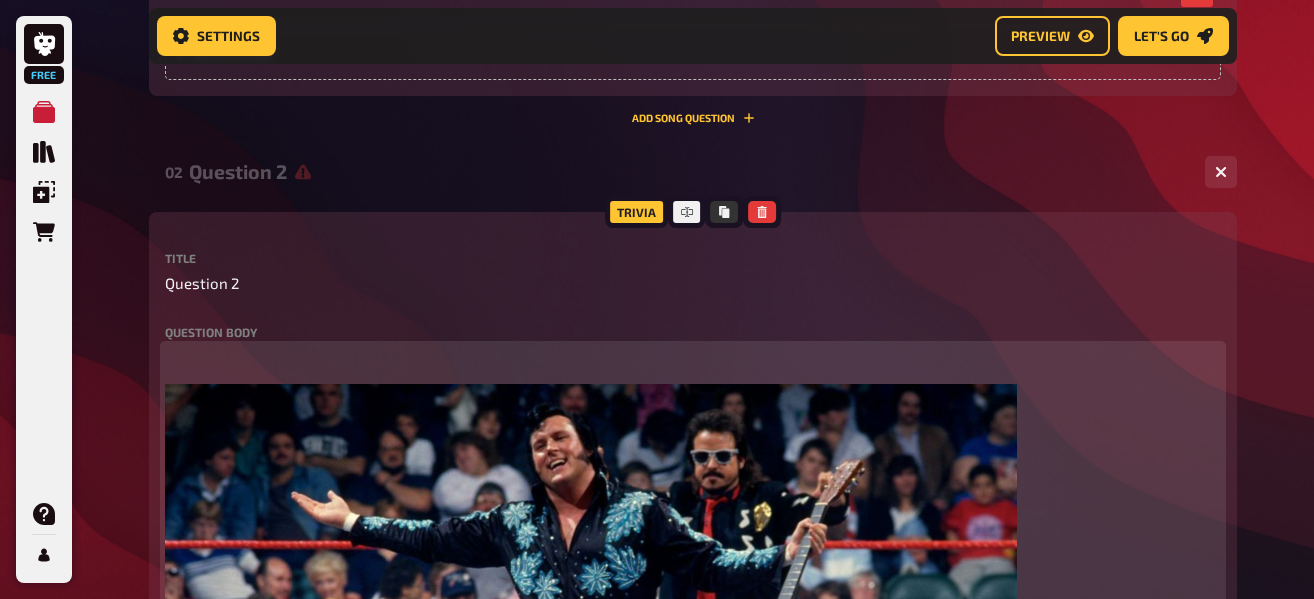 click on "﻿" at bounding box center (693, 357) 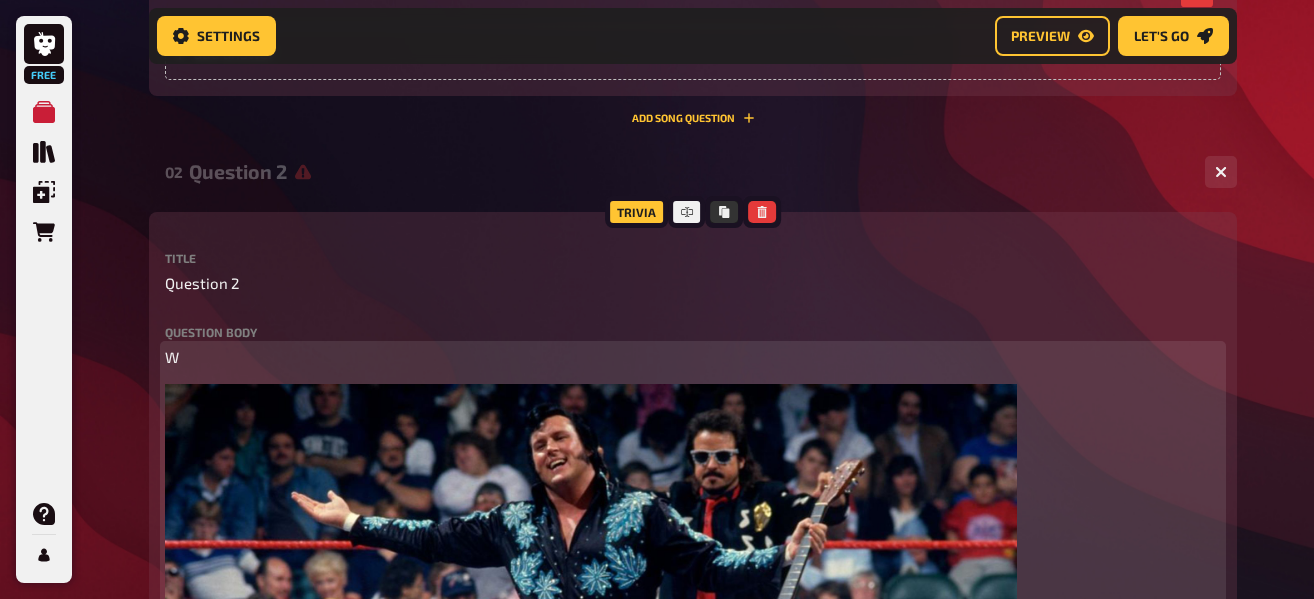 type 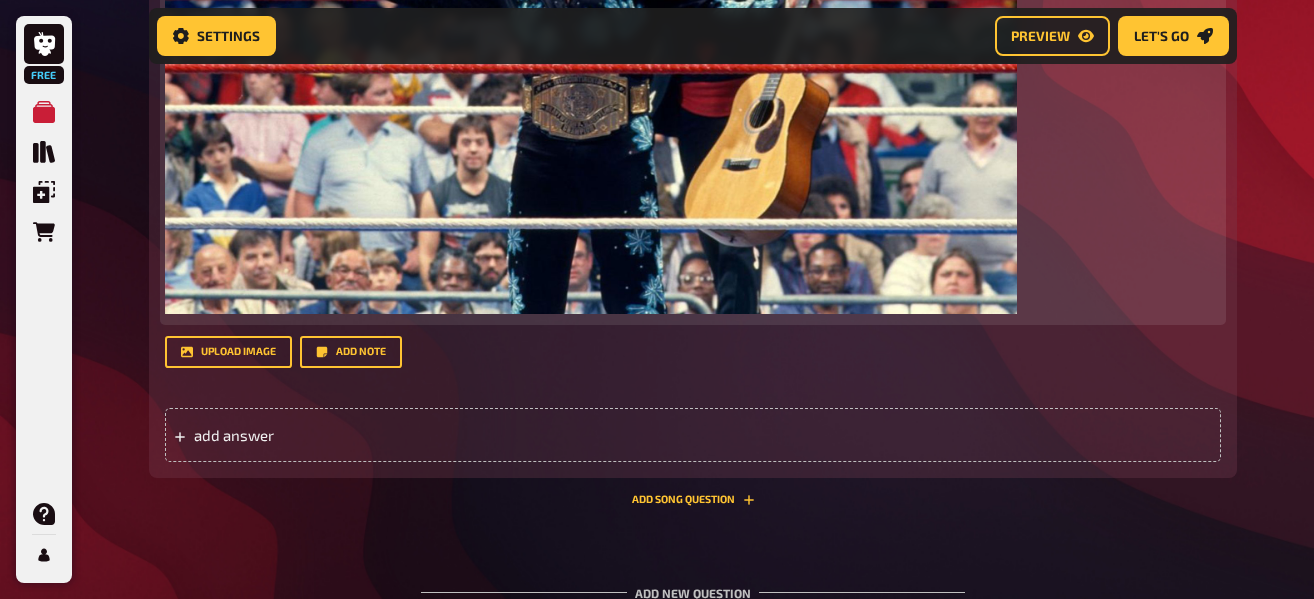 scroll, scrollTop: 1992, scrollLeft: 0, axis: vertical 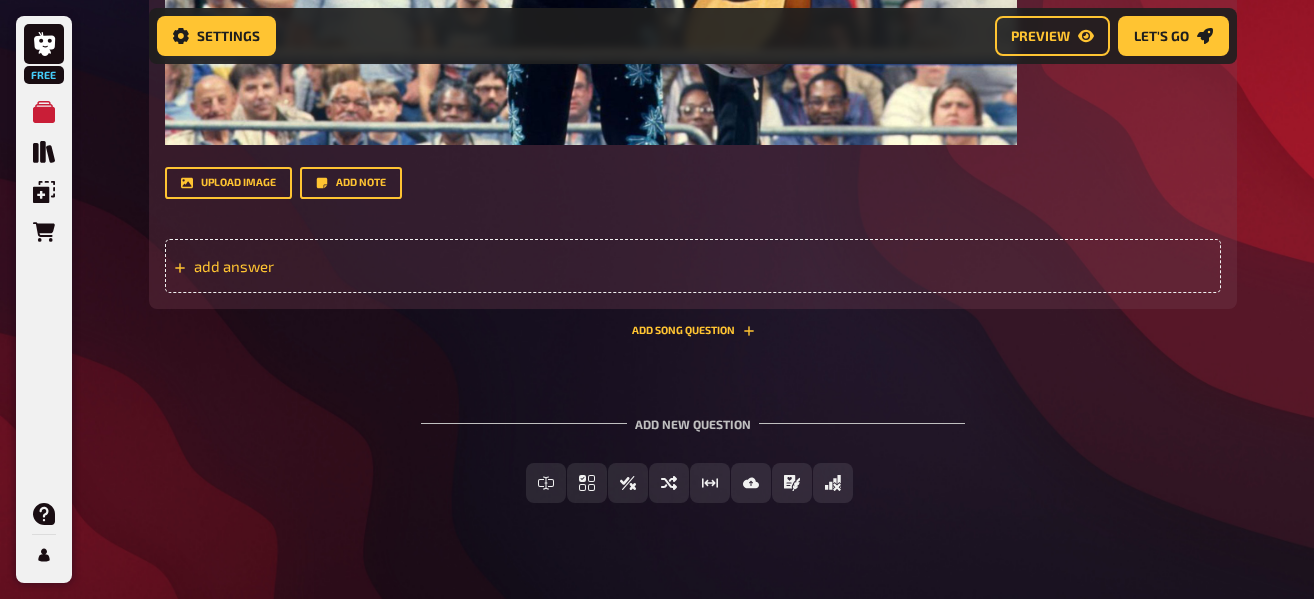 click on "add answer" at bounding box center [349, 266] 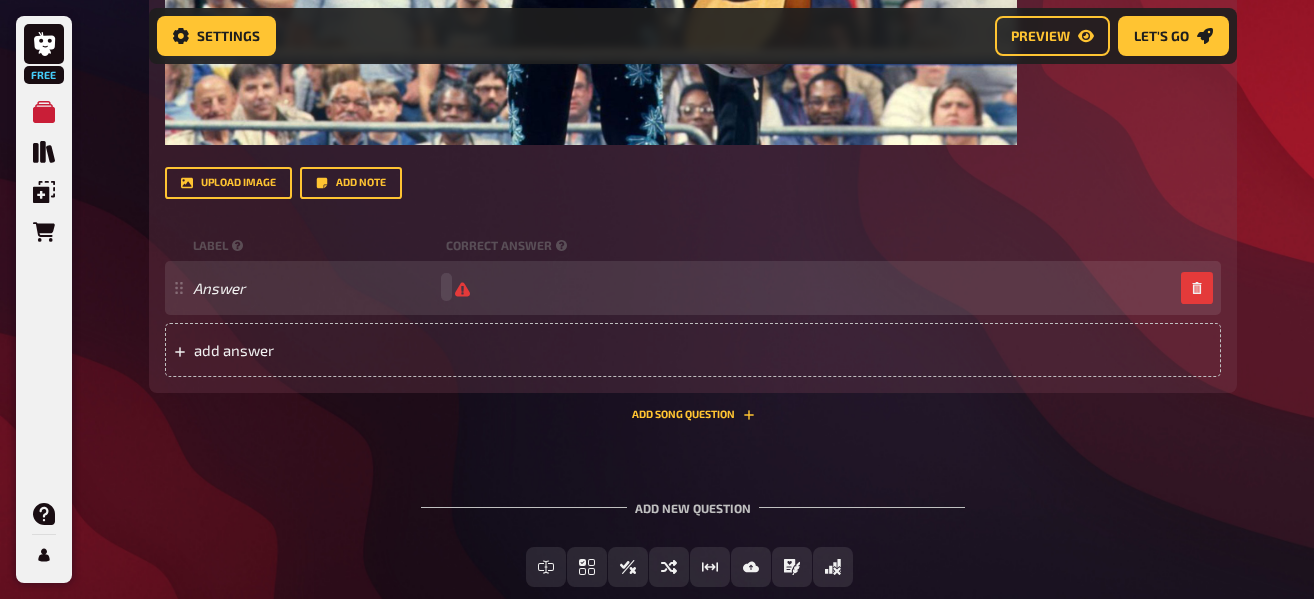 click on "Answer" at bounding box center [683, 287] 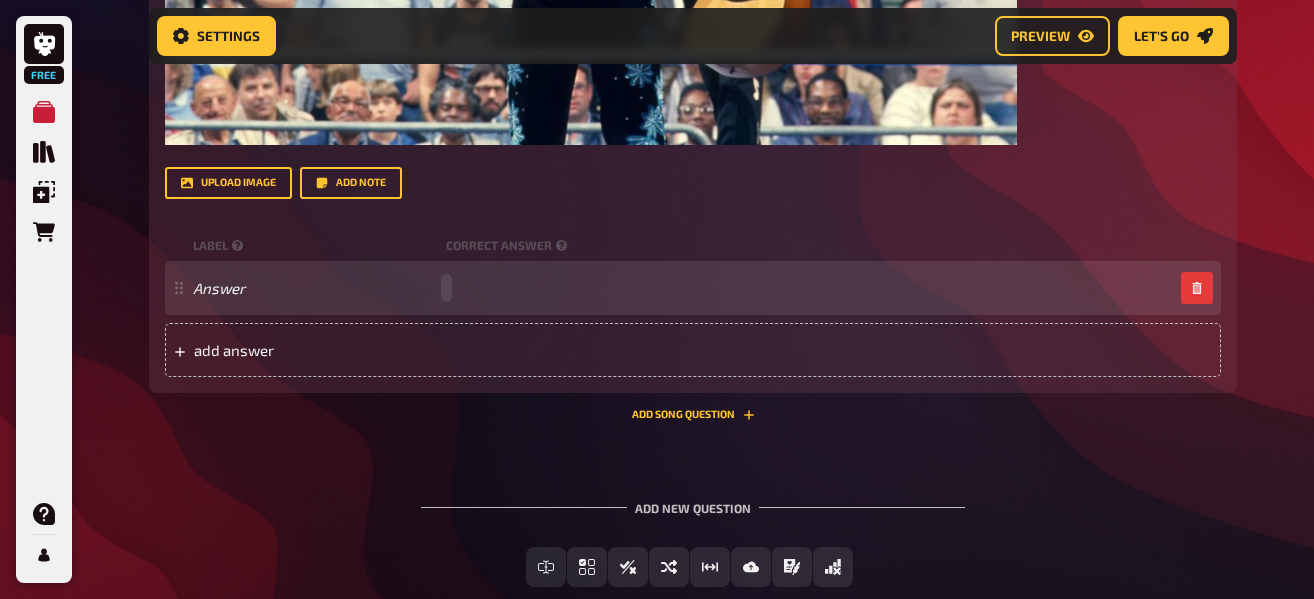 click on "Answer" at bounding box center [683, 288] 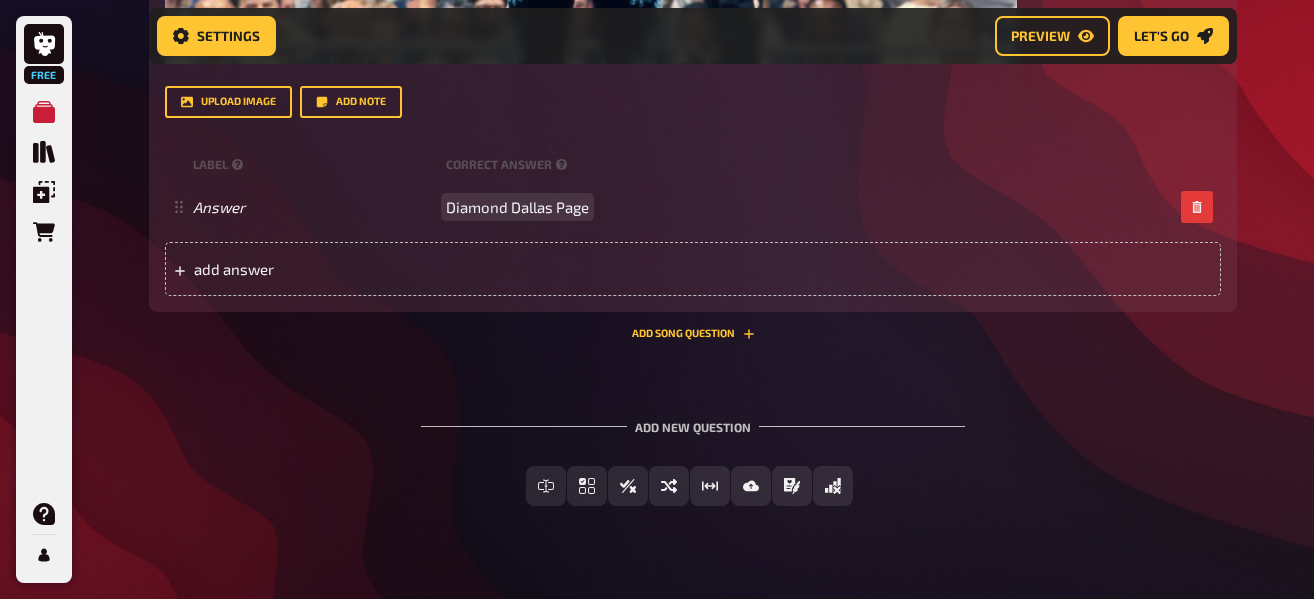 scroll, scrollTop: 2087, scrollLeft: 0, axis: vertical 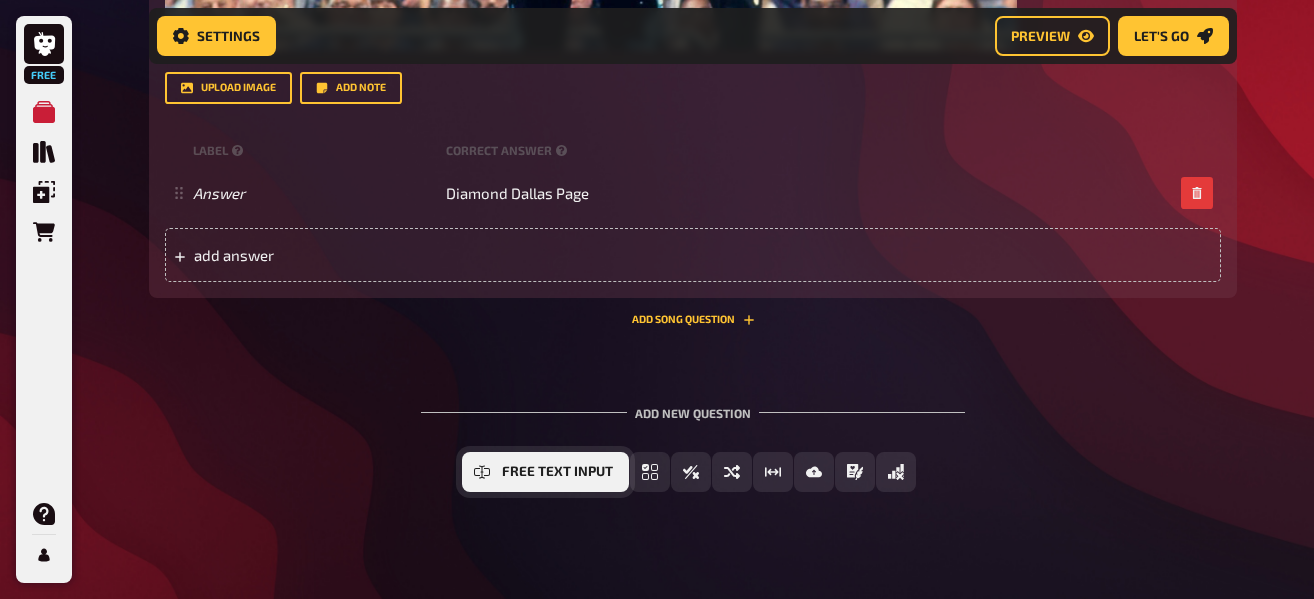 click on "Free Text Input" at bounding box center (545, 472) 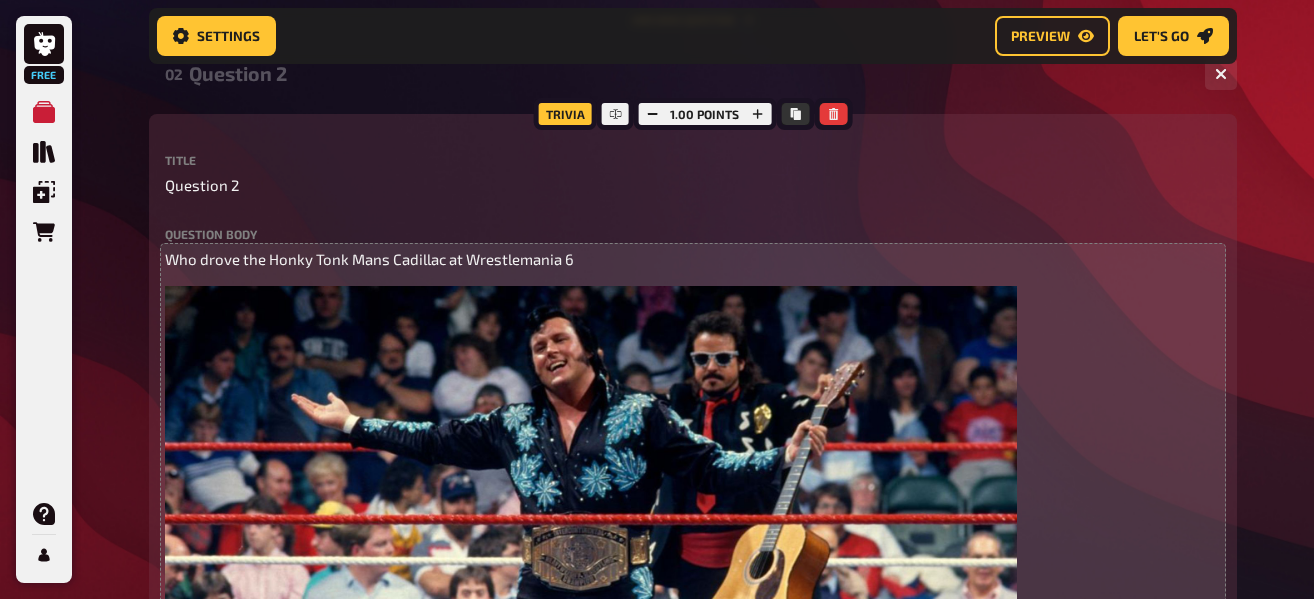 scroll, scrollTop: 1353, scrollLeft: 0, axis: vertical 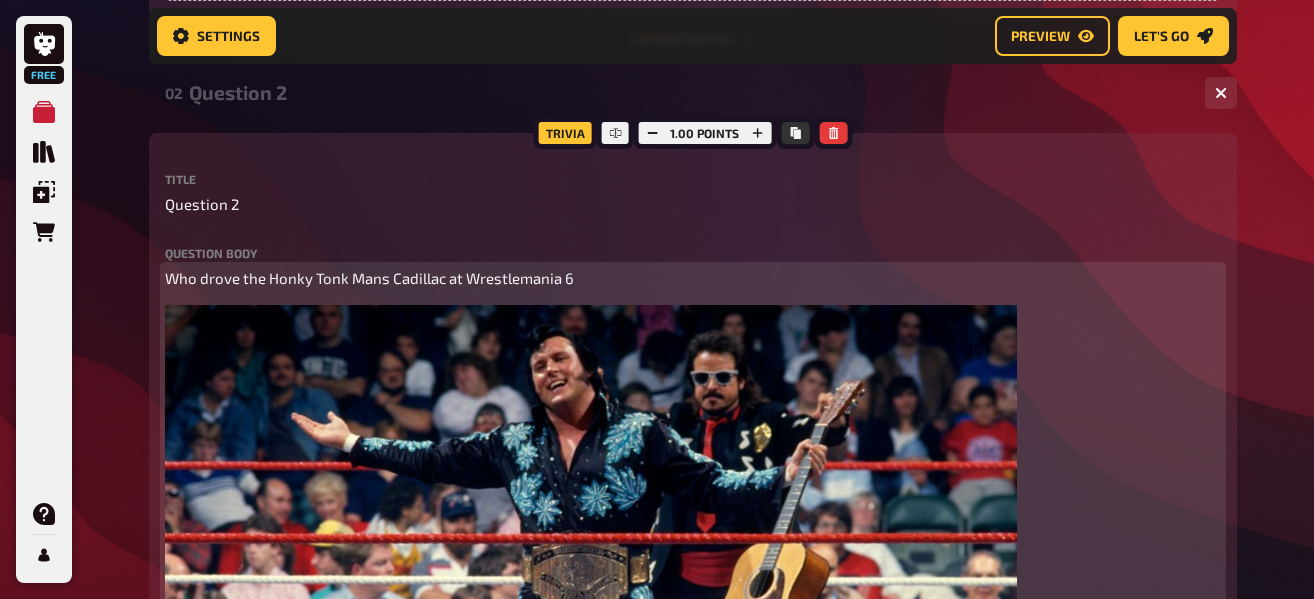 click on "Who drove the Honky Tonk Mans Cadillac at Wrestlemania 6" at bounding box center (369, 278) 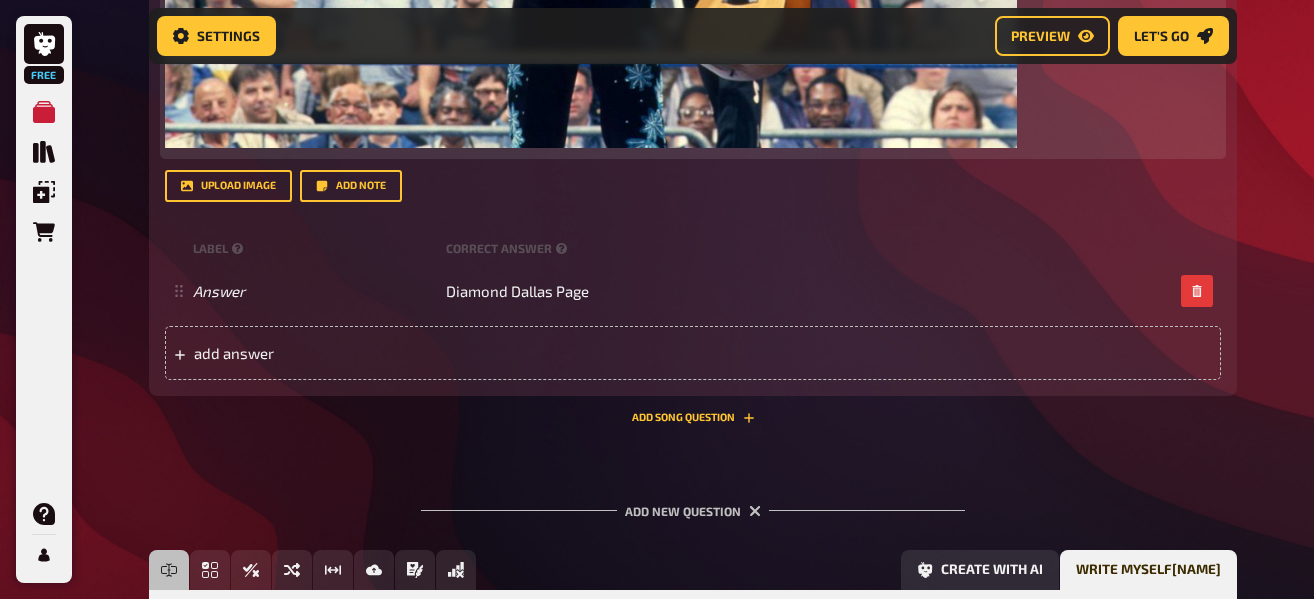 scroll, scrollTop: 1992, scrollLeft: 0, axis: vertical 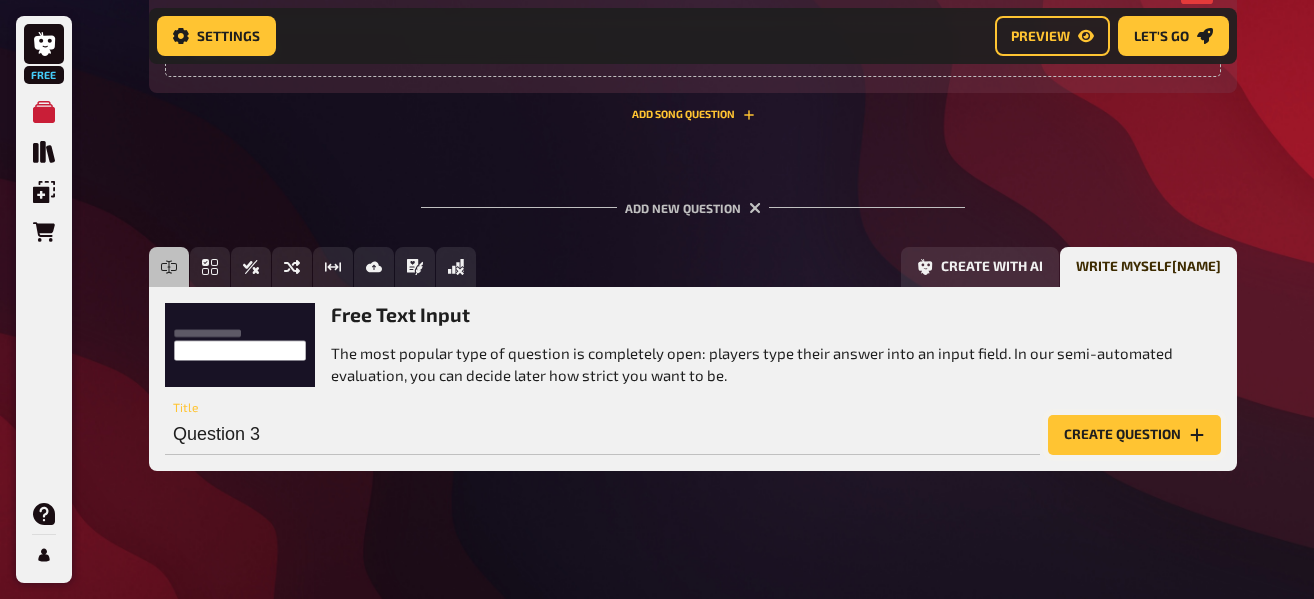 click on "Create question" at bounding box center [1134, 435] 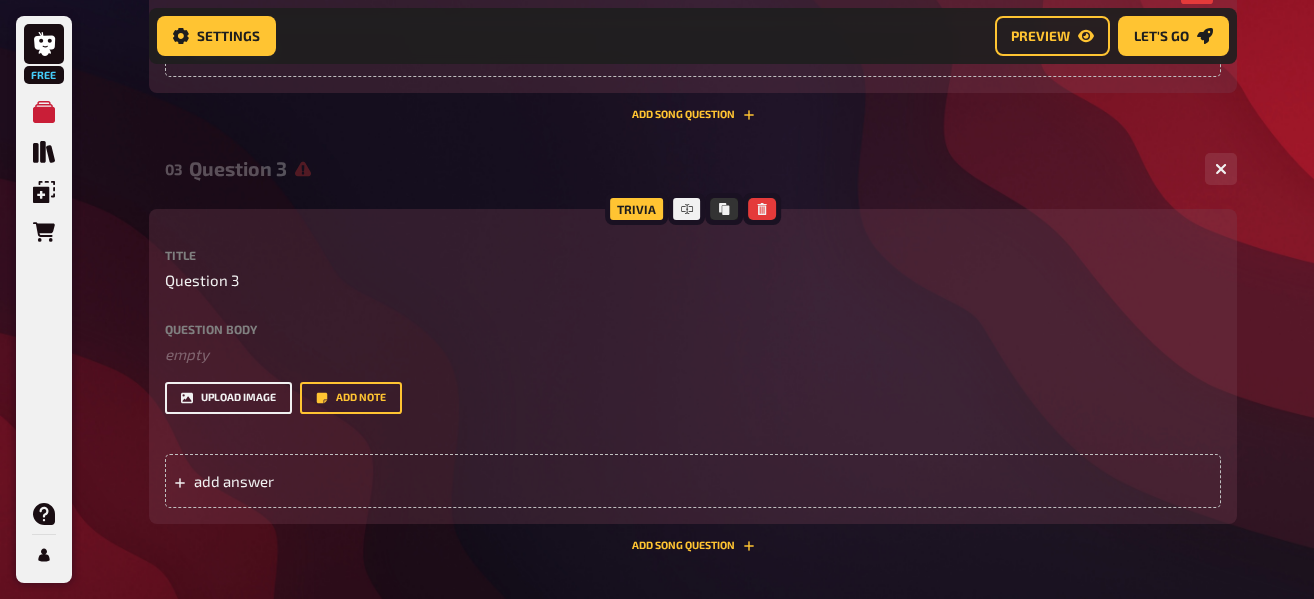 click on "upload image" at bounding box center [228, 398] 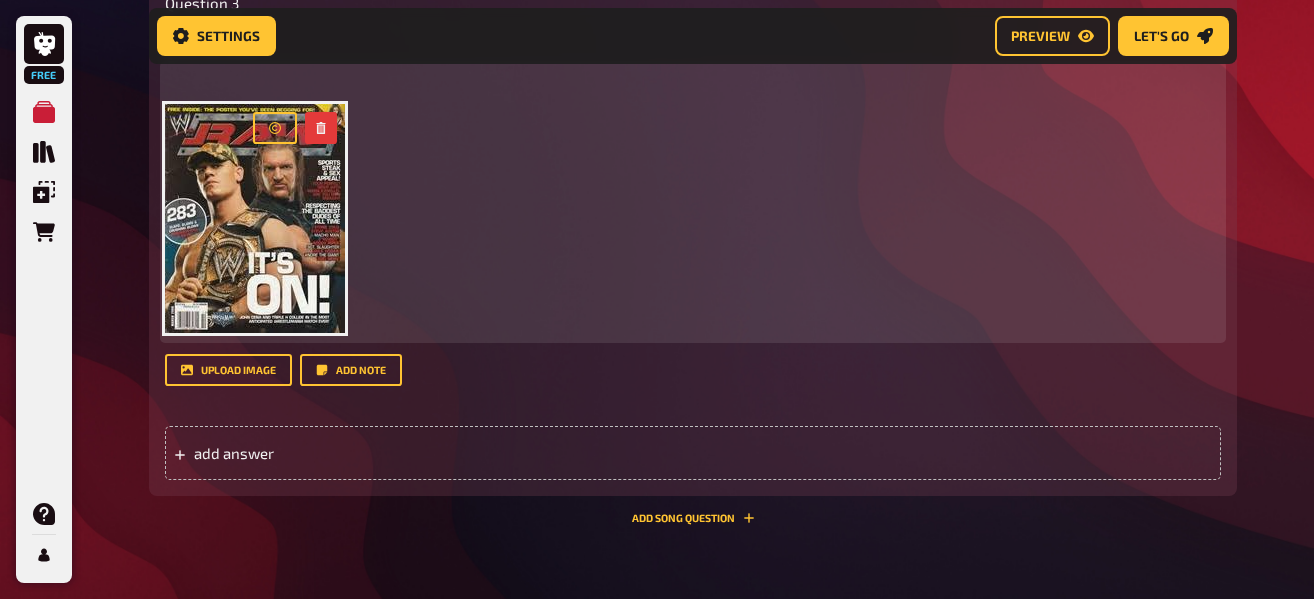 scroll, scrollTop: 2424, scrollLeft: 0, axis: vertical 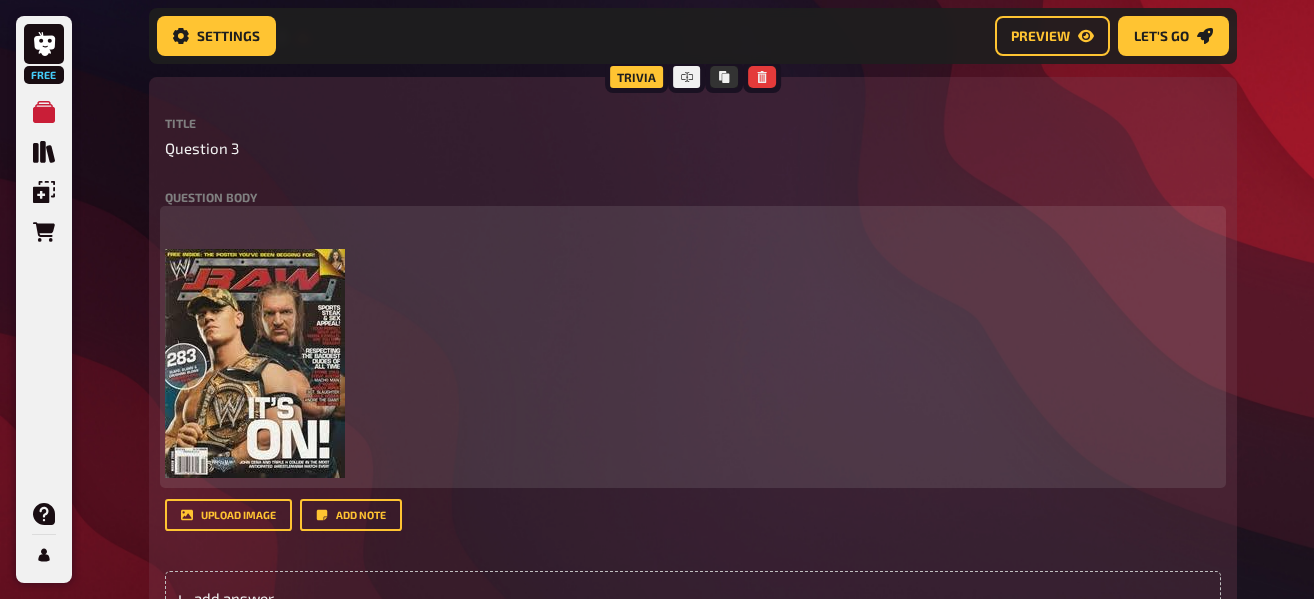 click on "﻿" at bounding box center (693, 222) 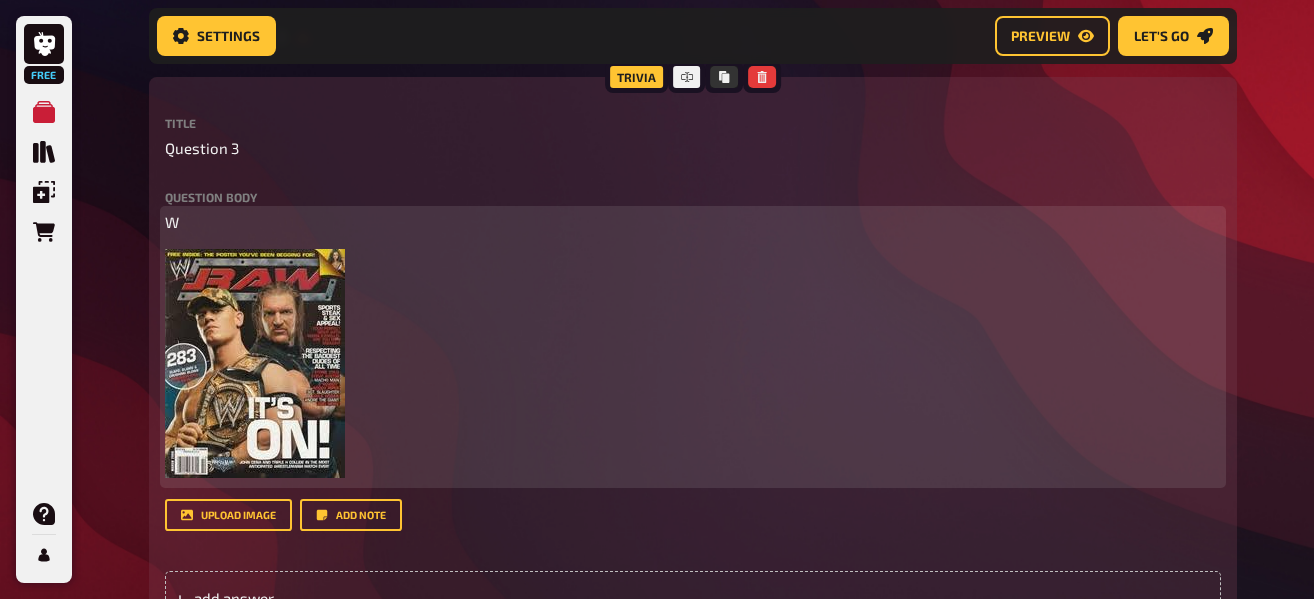 type 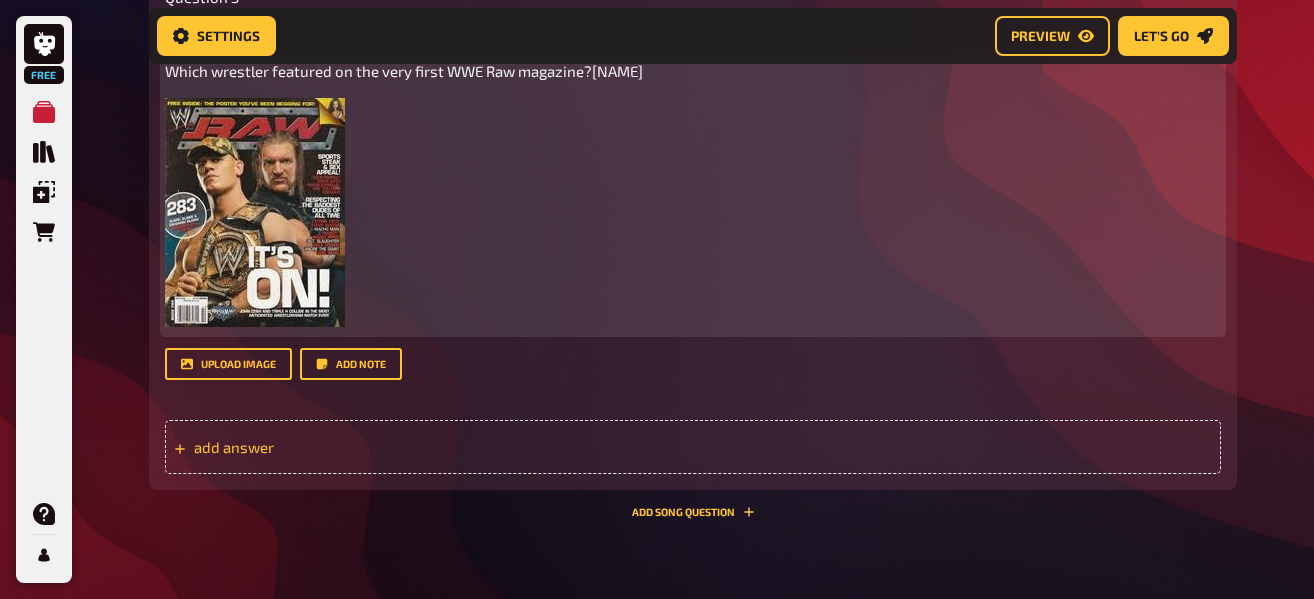 scroll, scrollTop: 2661, scrollLeft: 0, axis: vertical 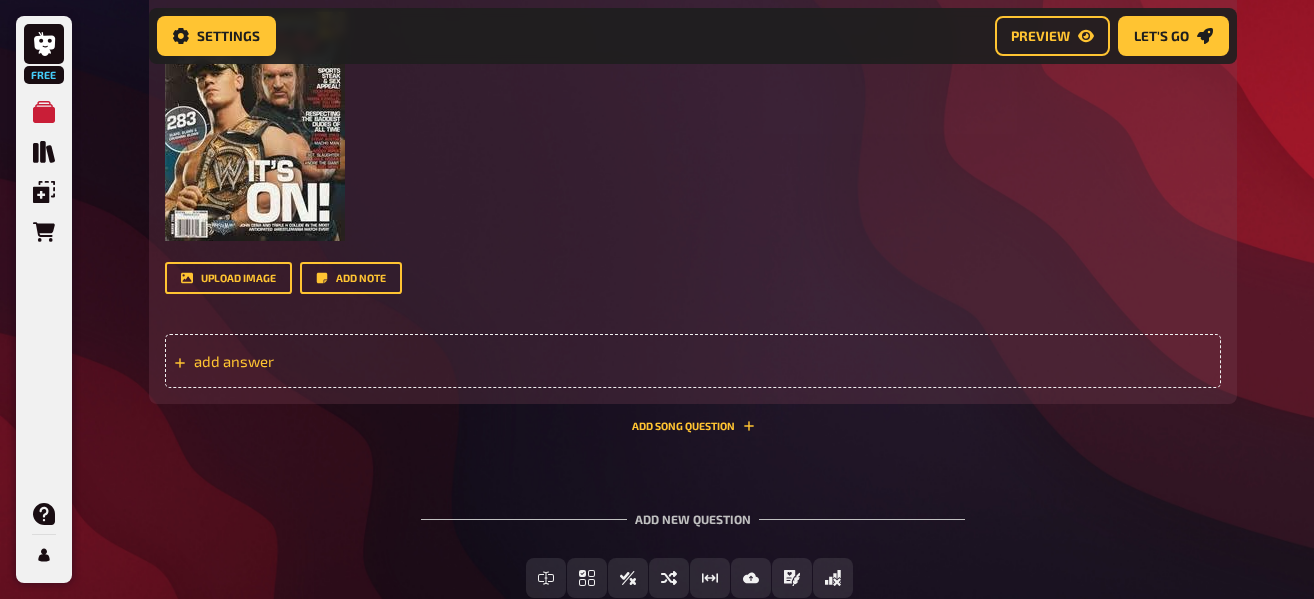 click on "add answer" at bounding box center (349, 361) 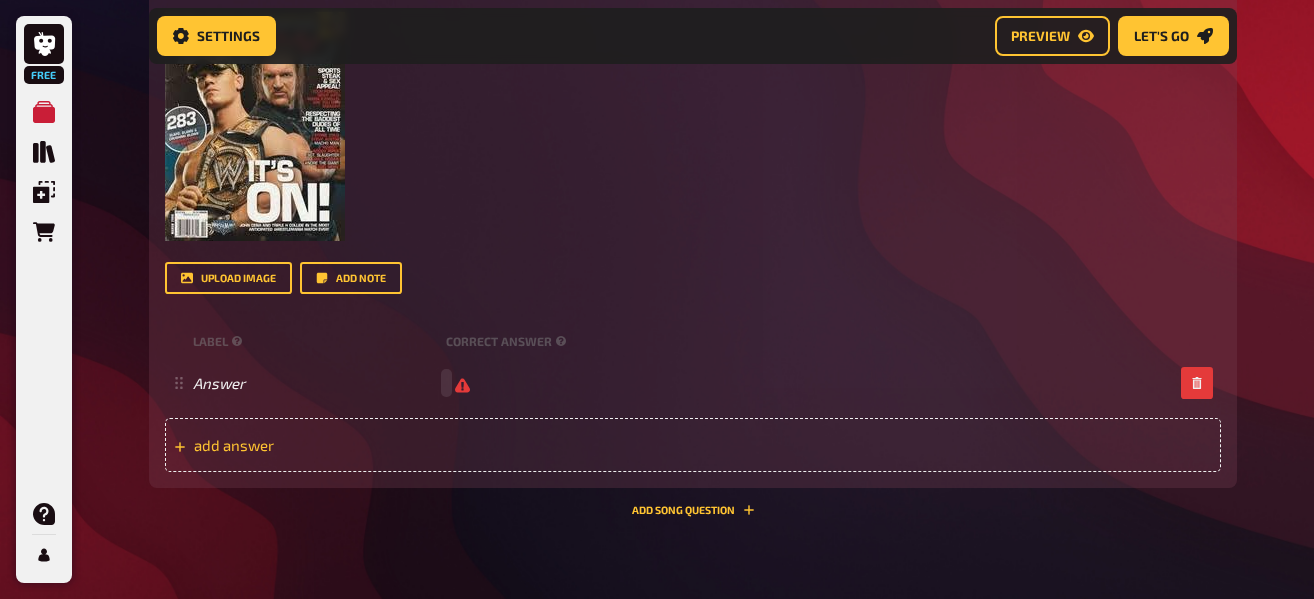 type 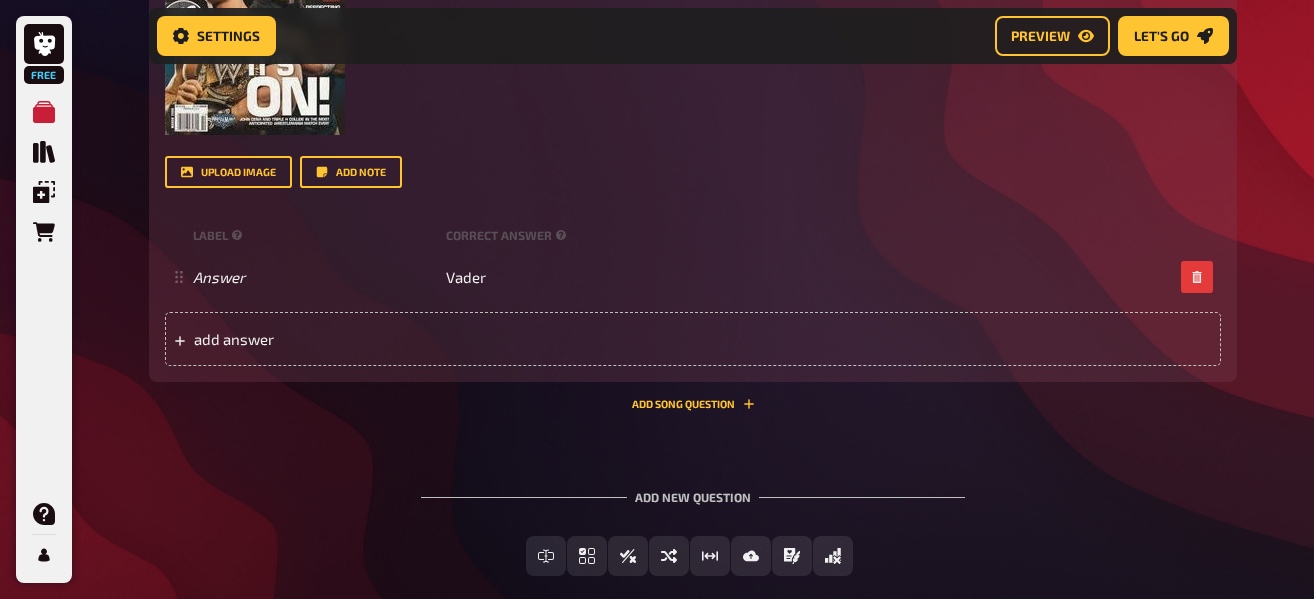 scroll, scrollTop: 2872, scrollLeft: 0, axis: vertical 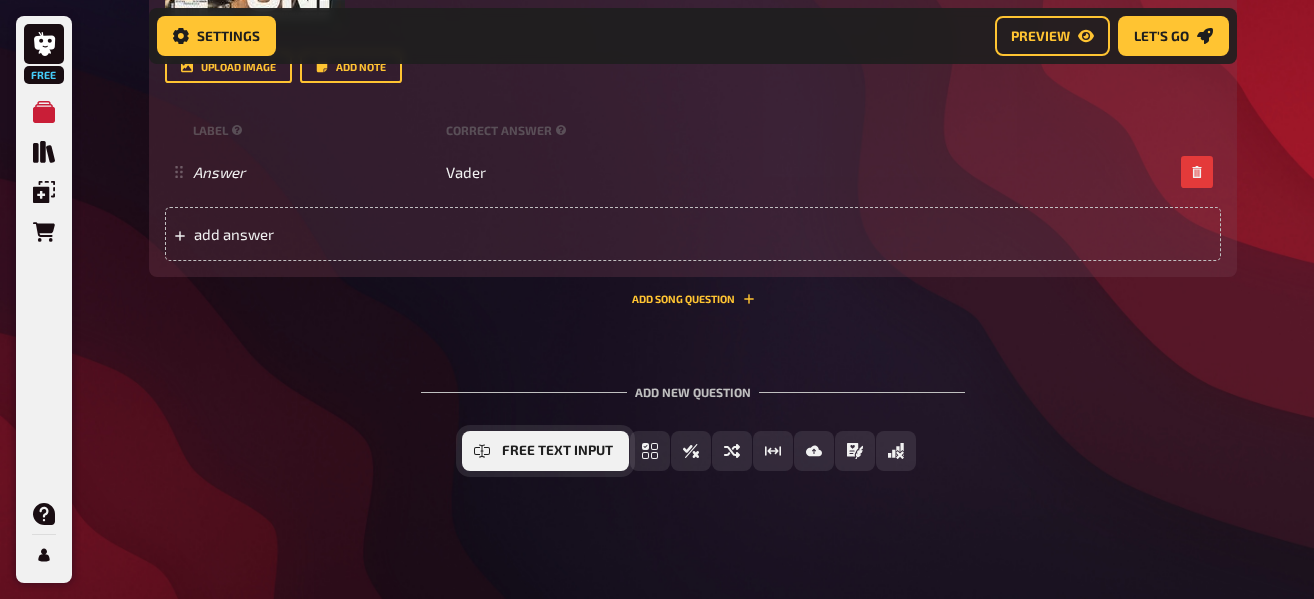 click on "Free Text Input" at bounding box center [545, 451] 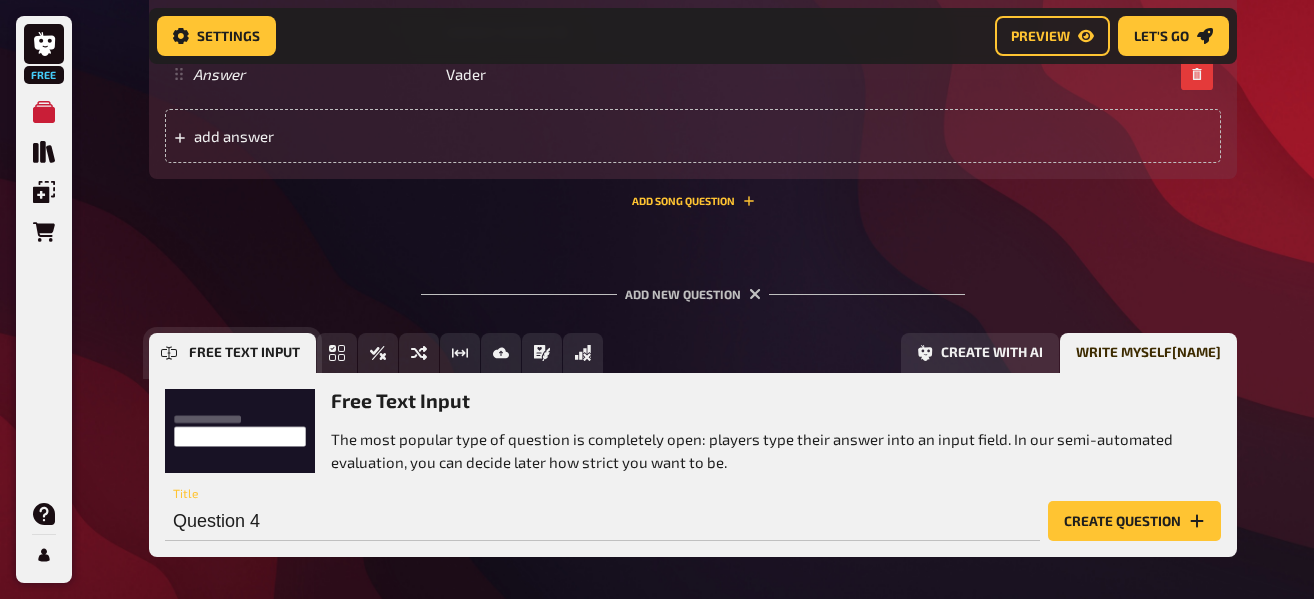 scroll, scrollTop: 3056, scrollLeft: 0, axis: vertical 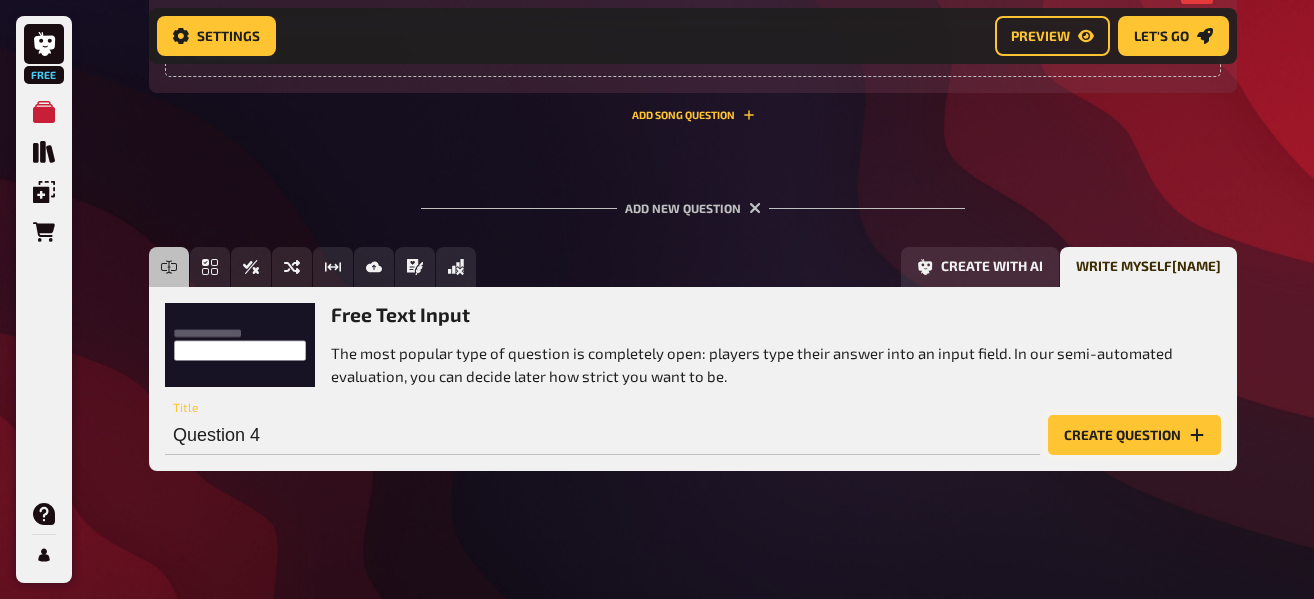 click on "Create question" at bounding box center [1134, 435] 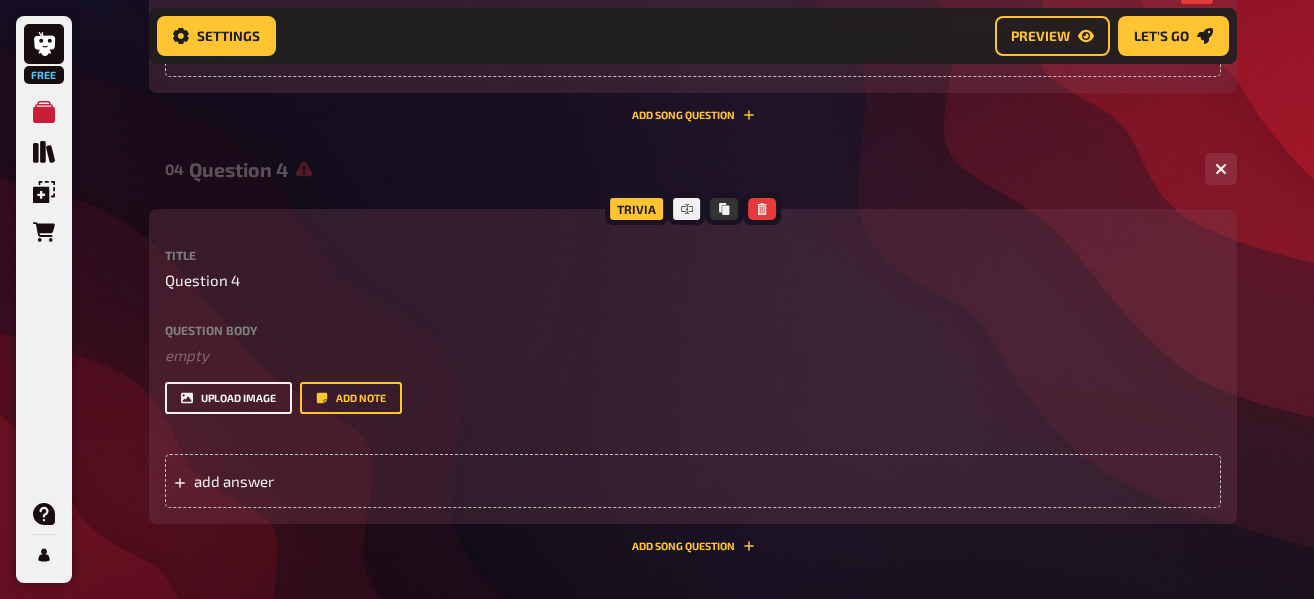 click on "upload image" at bounding box center [228, 398] 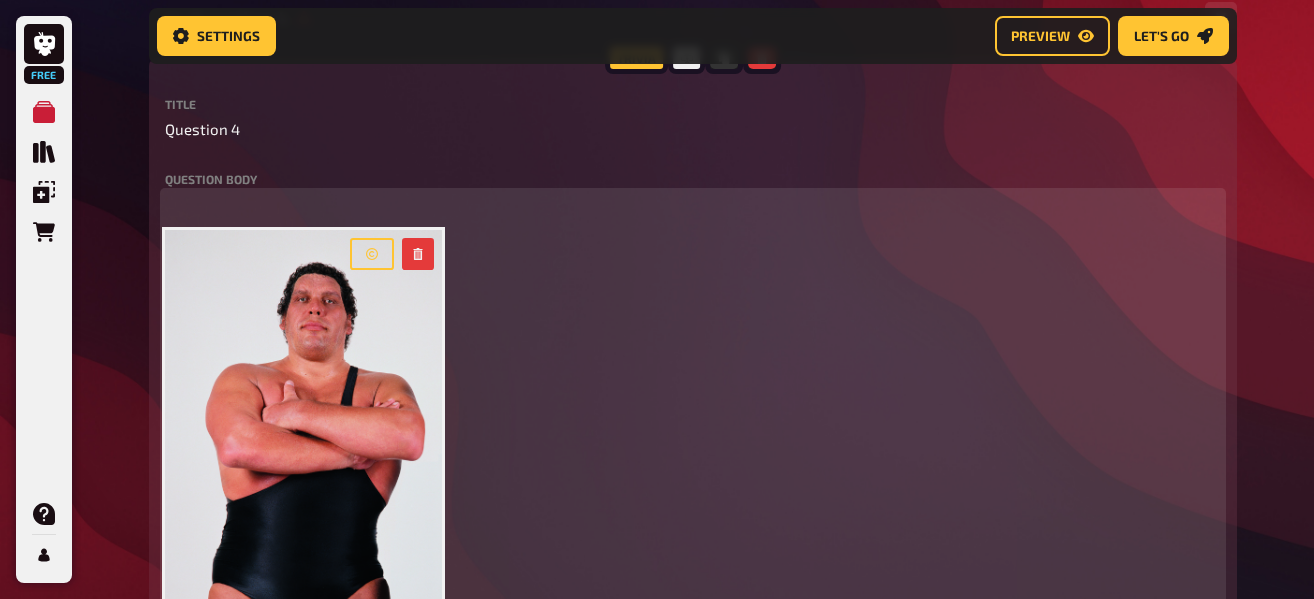 scroll, scrollTop: 3009, scrollLeft: 0, axis: vertical 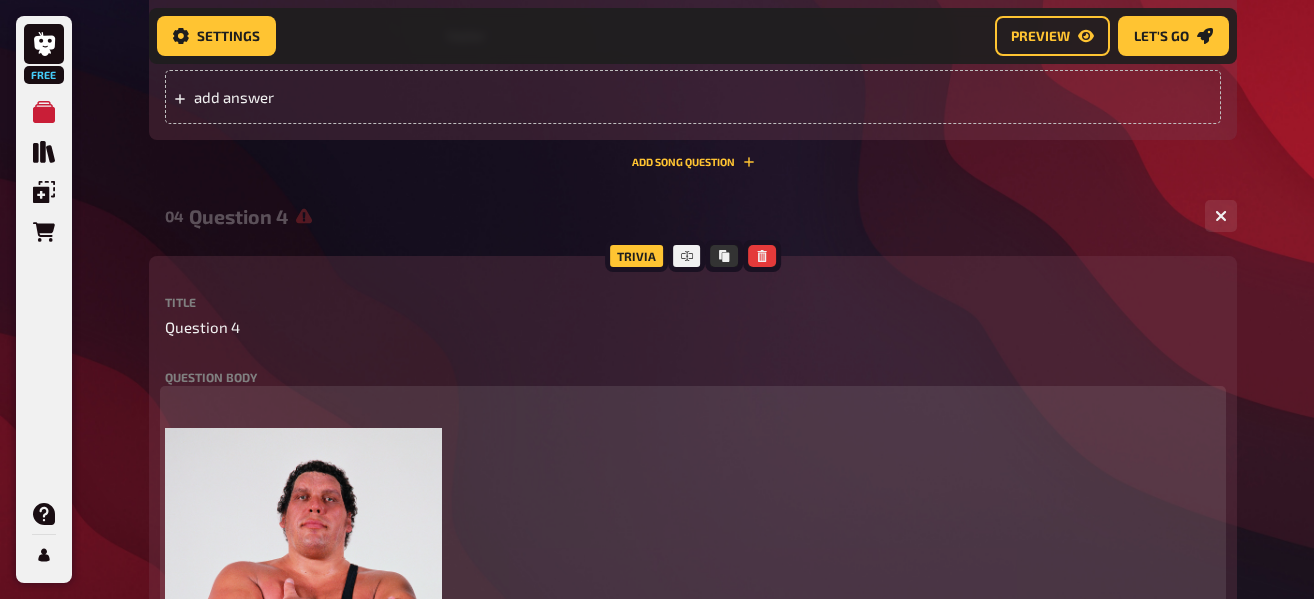 click on "﻿" at bounding box center (693, 402) 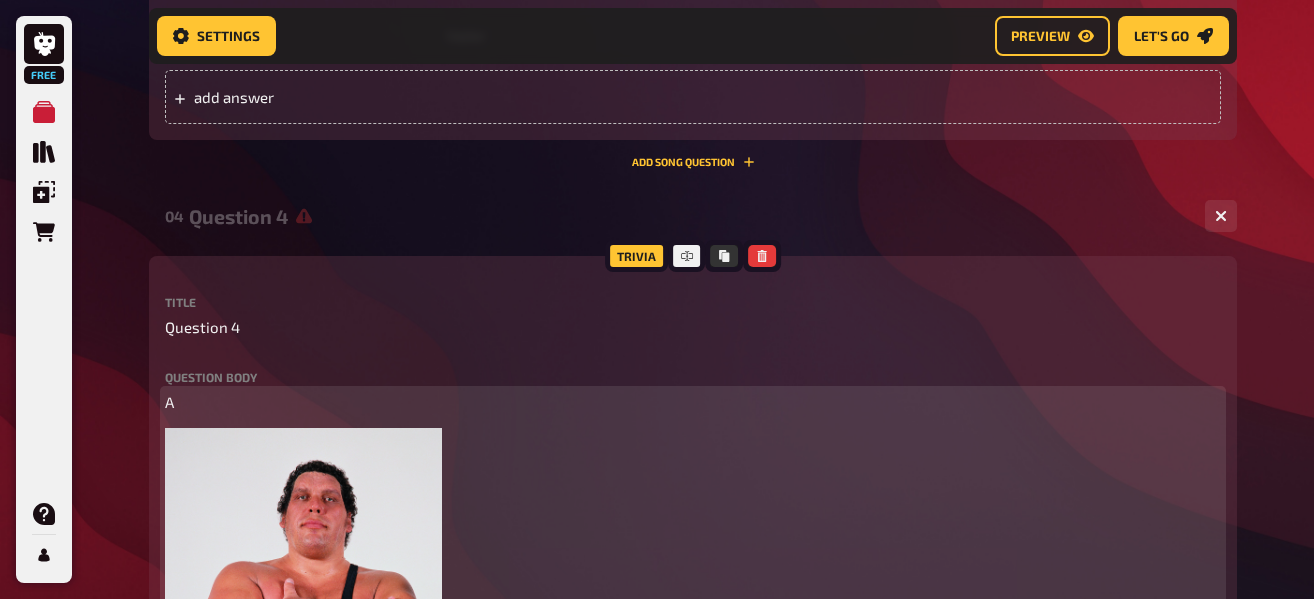 type 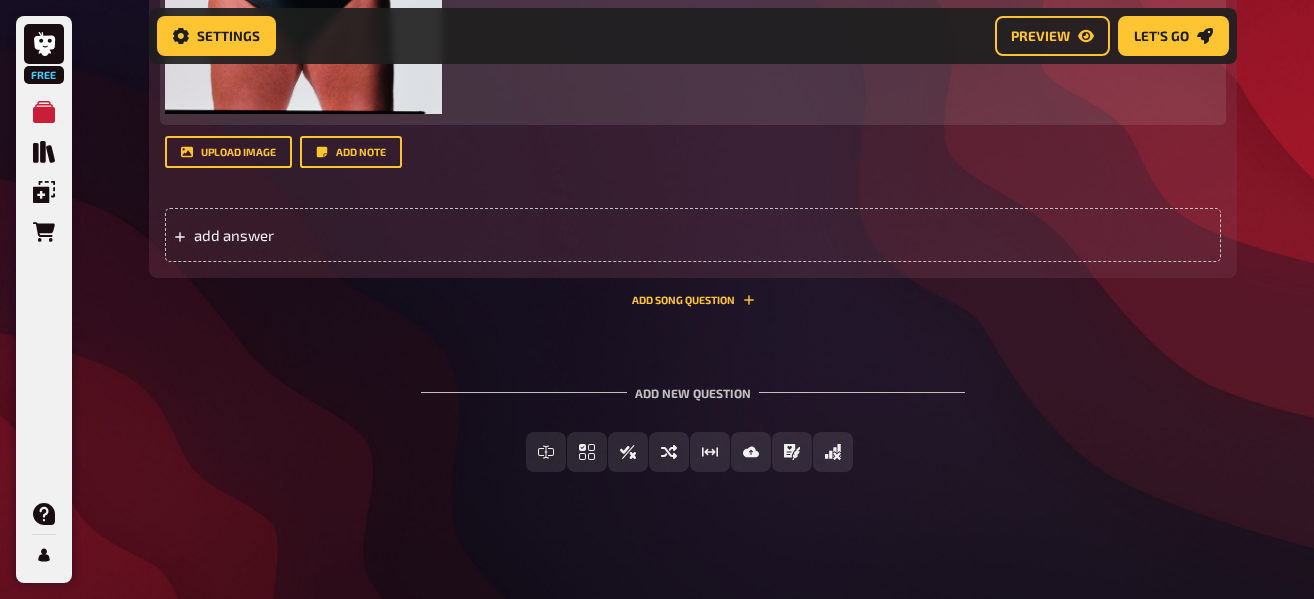 scroll, scrollTop: 3803, scrollLeft: 0, axis: vertical 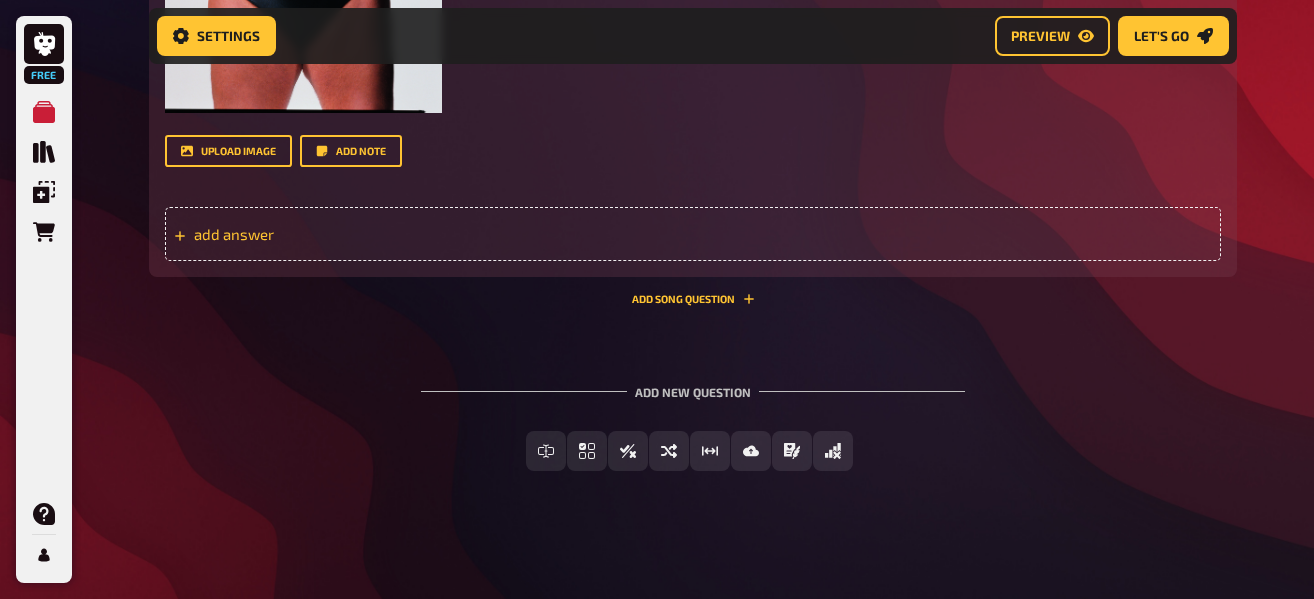 click on "add answer" at bounding box center [349, 234] 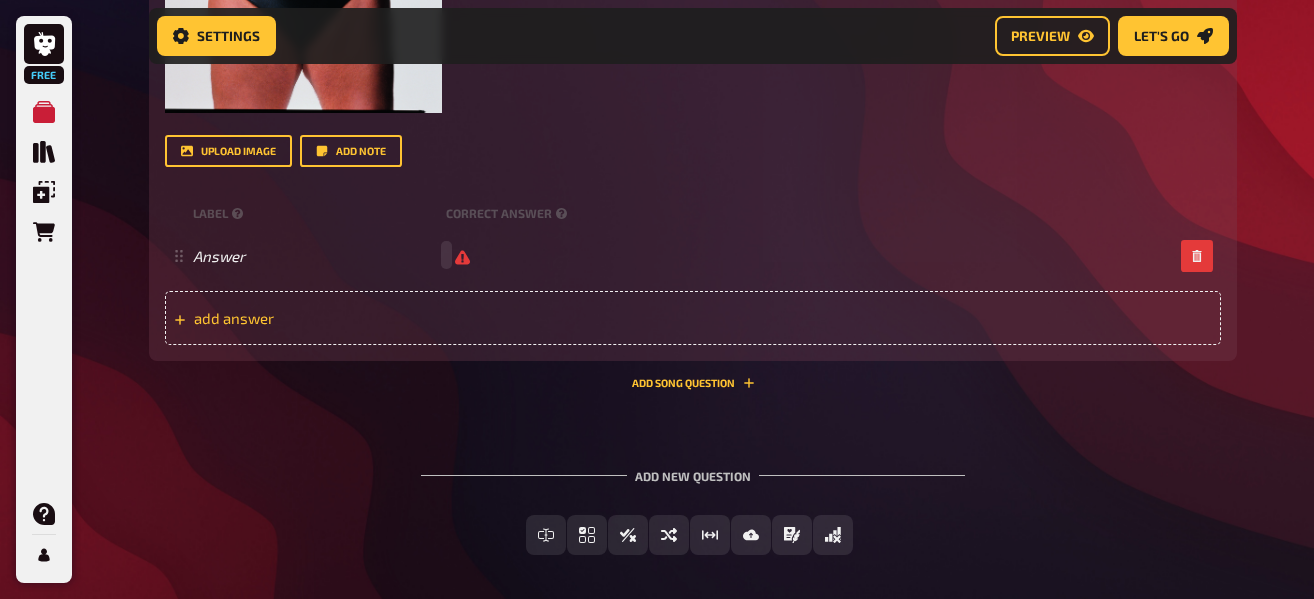 type 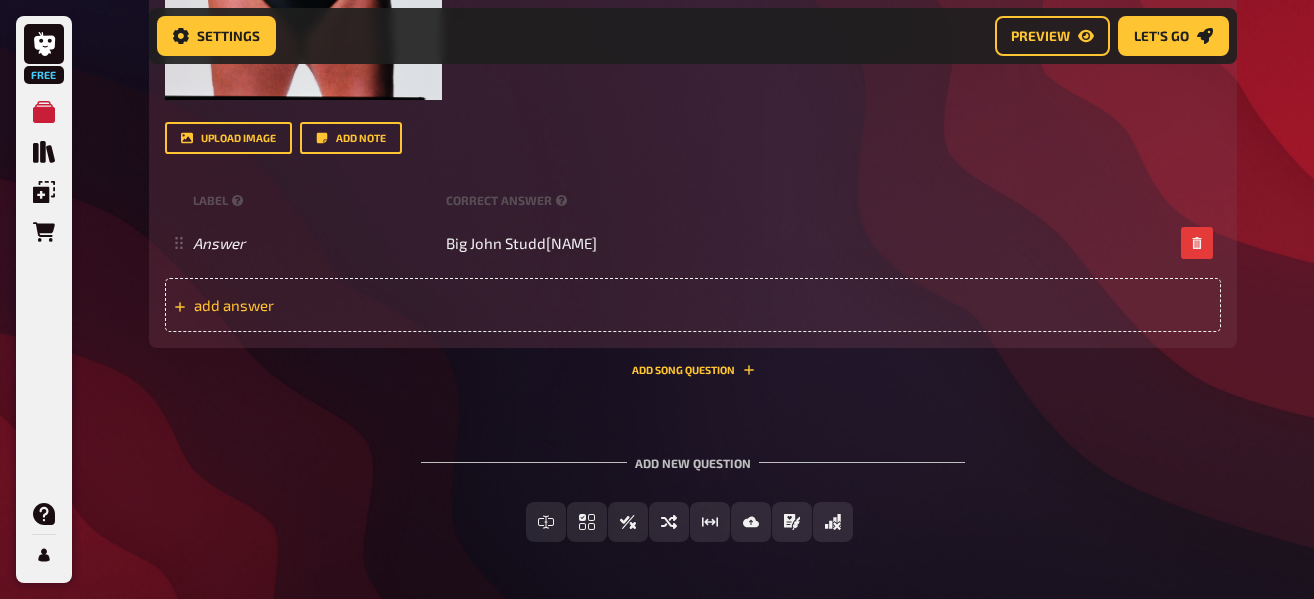 scroll, scrollTop: 3887, scrollLeft: 0, axis: vertical 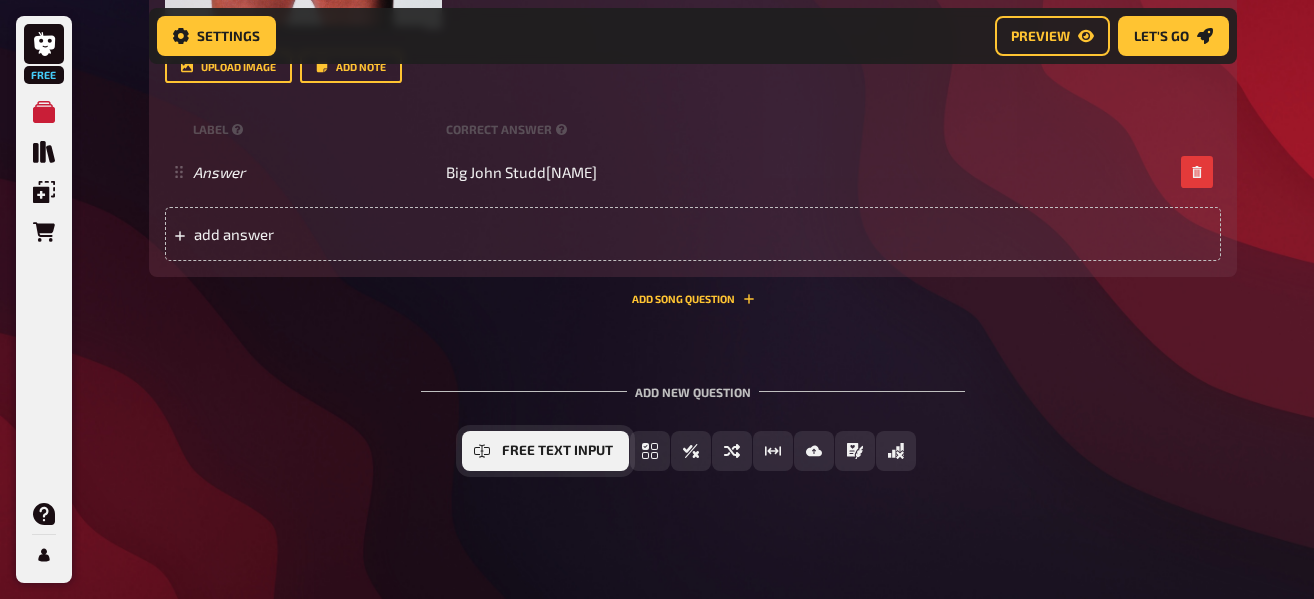 click on "Free Text Input" at bounding box center (545, 451) 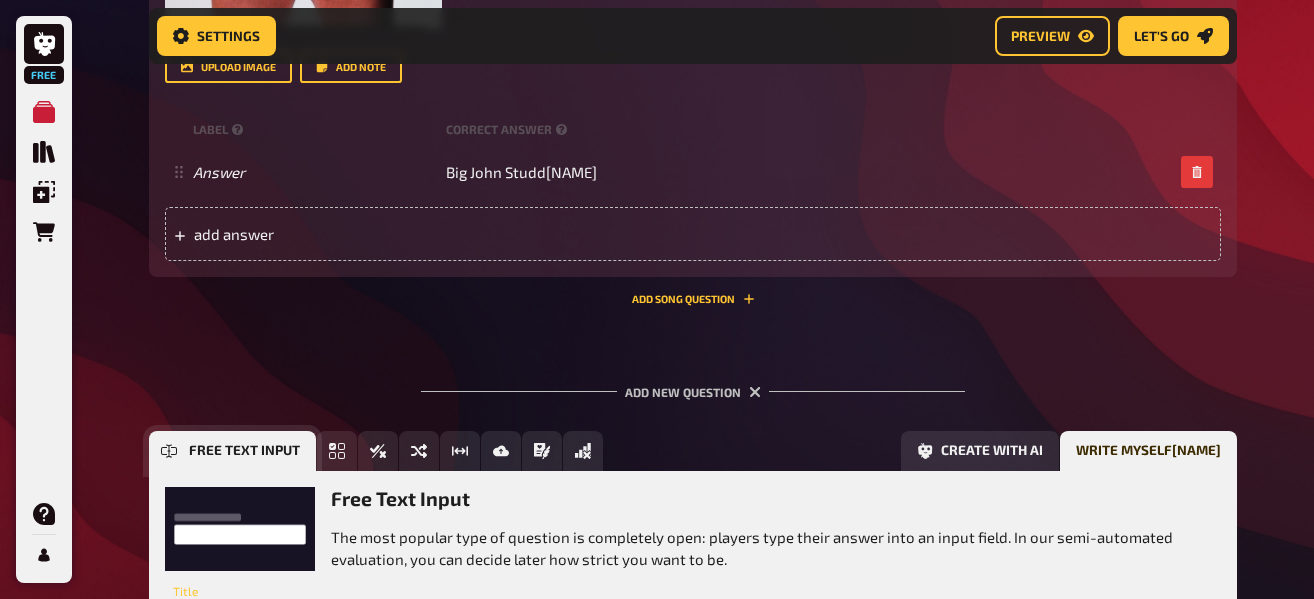 scroll, scrollTop: 4071, scrollLeft: 0, axis: vertical 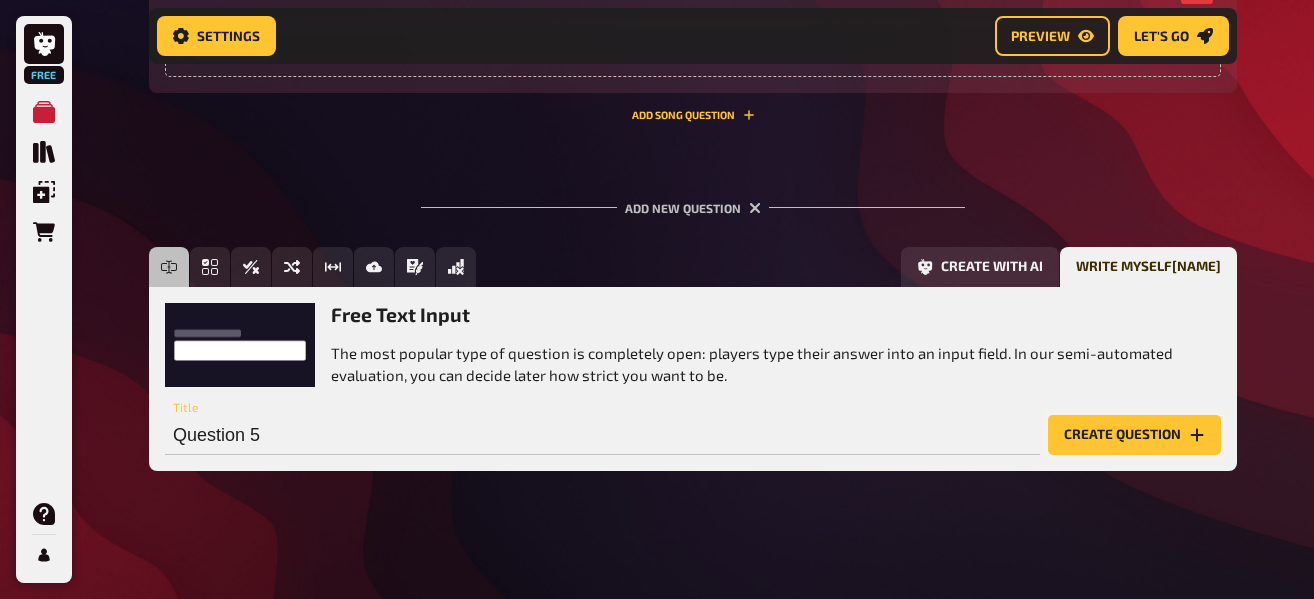 click on "Create question" at bounding box center [1134, 435] 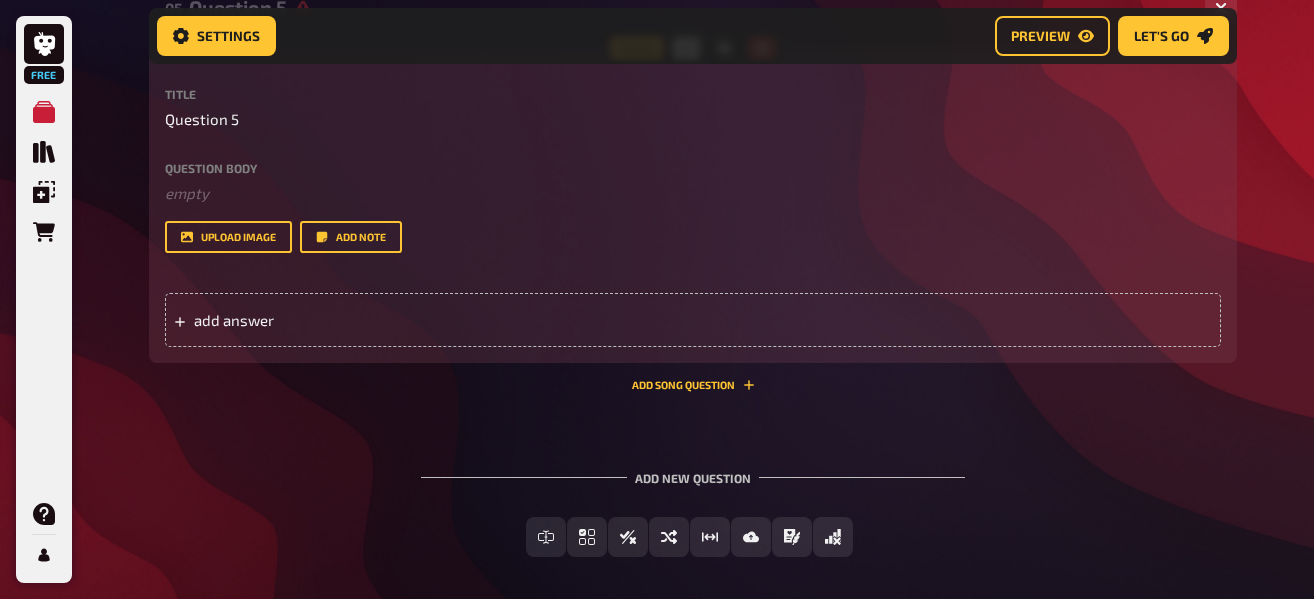 scroll, scrollTop: 4318, scrollLeft: 0, axis: vertical 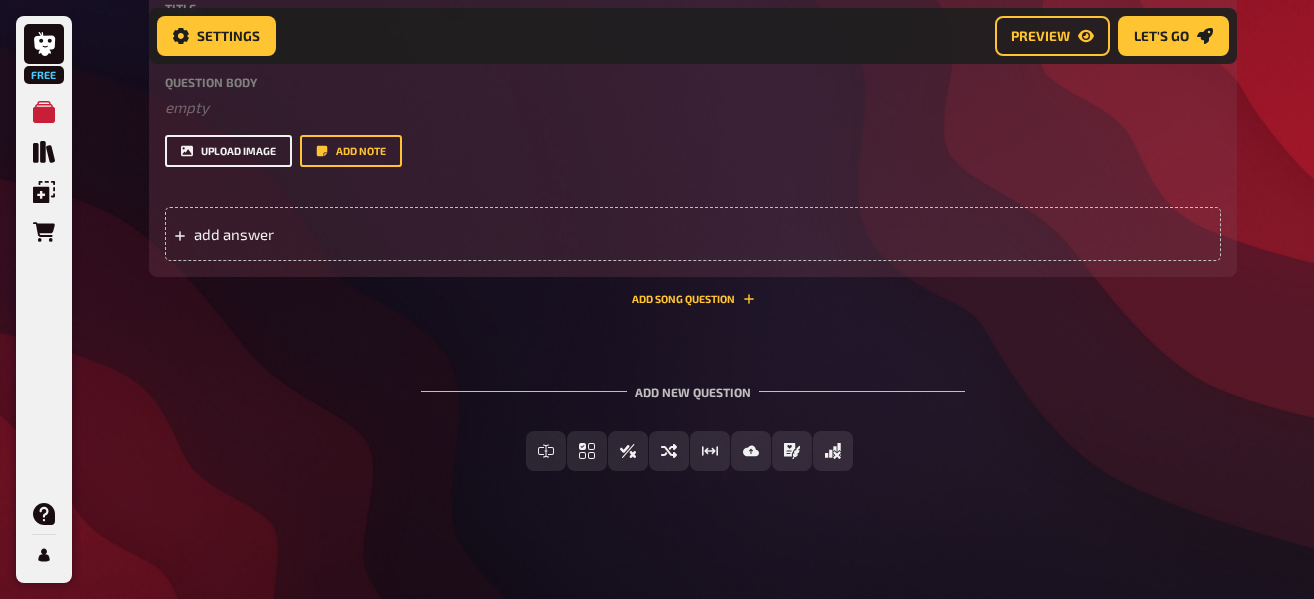 click on "upload image" at bounding box center (228, 151) 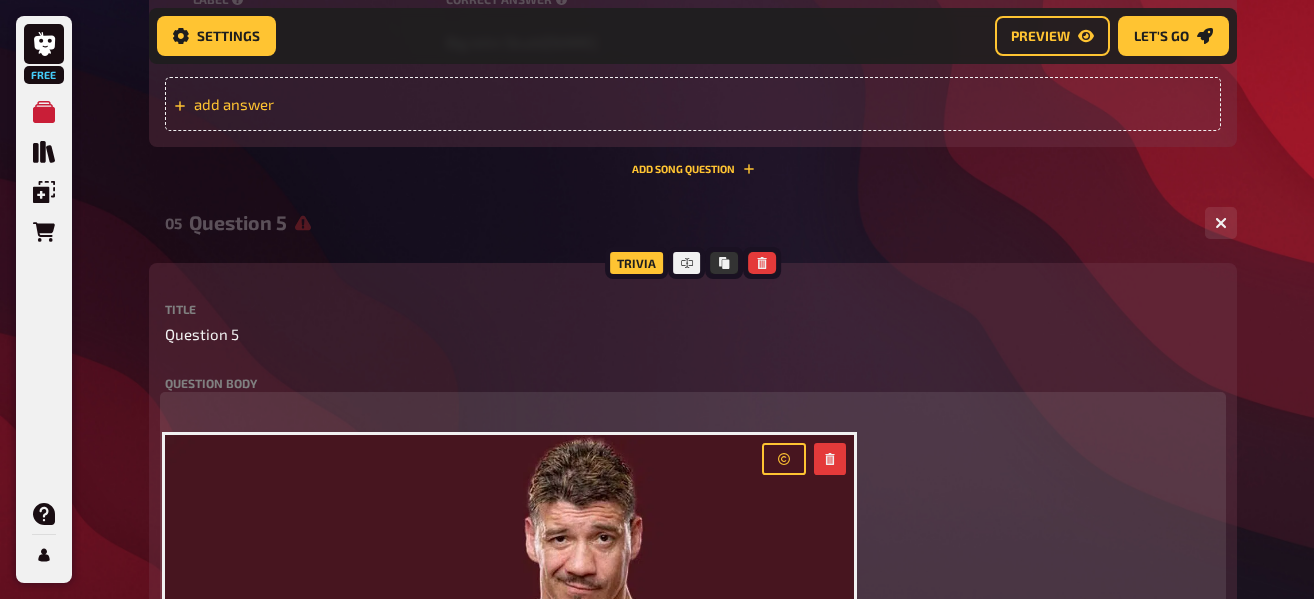 scroll, scrollTop: 3992, scrollLeft: 0, axis: vertical 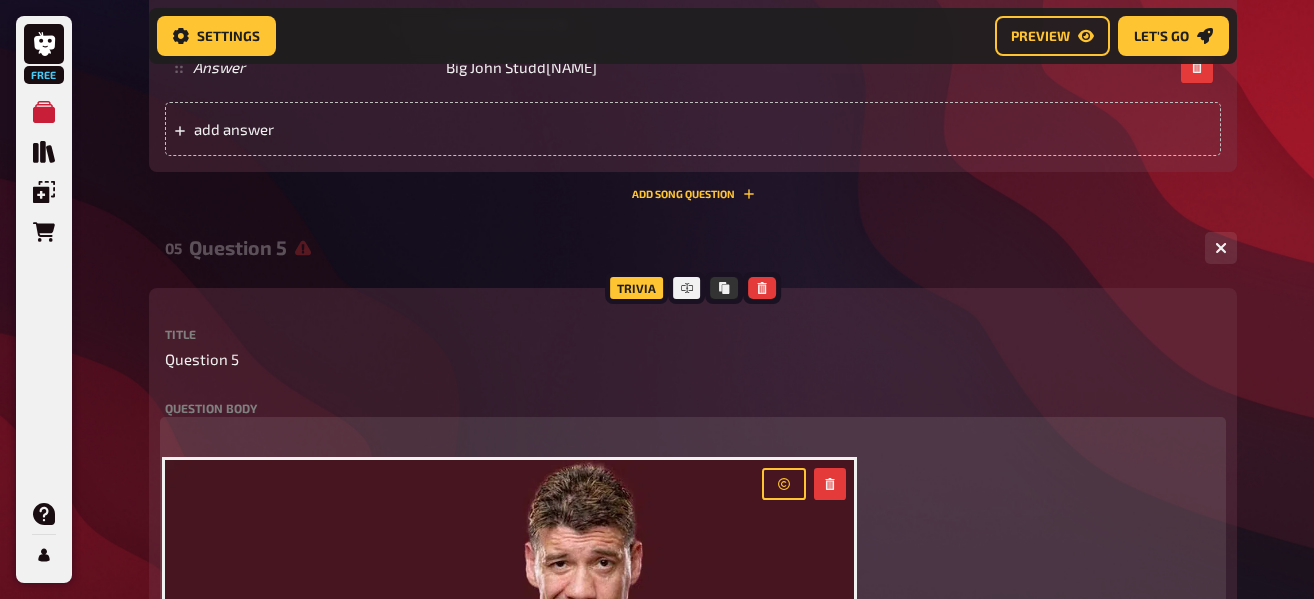 click on "﻿" at bounding box center [693, 433] 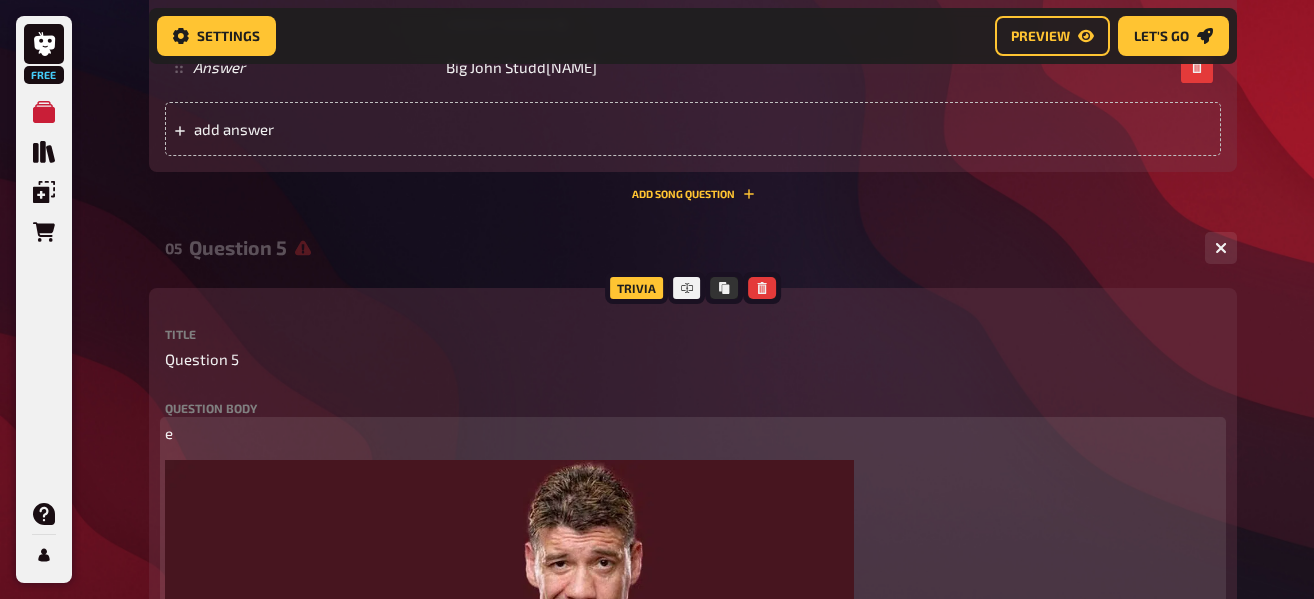 type 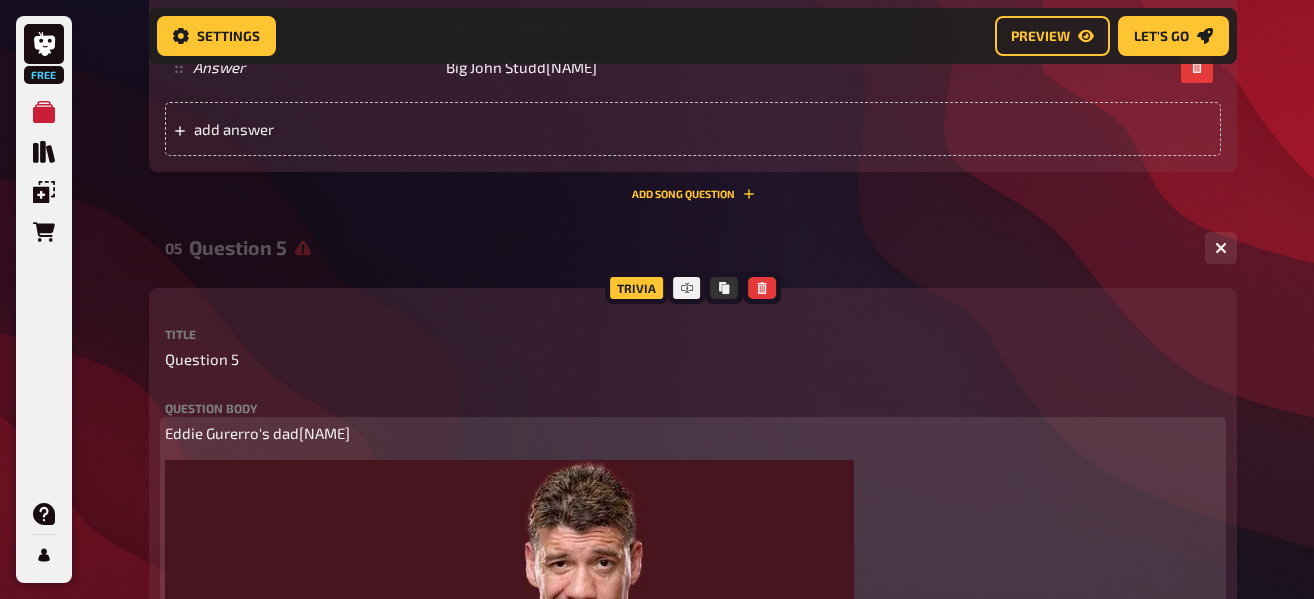 click on "Eddie Gurerro's dad[NAME]" at bounding box center (257, 433) 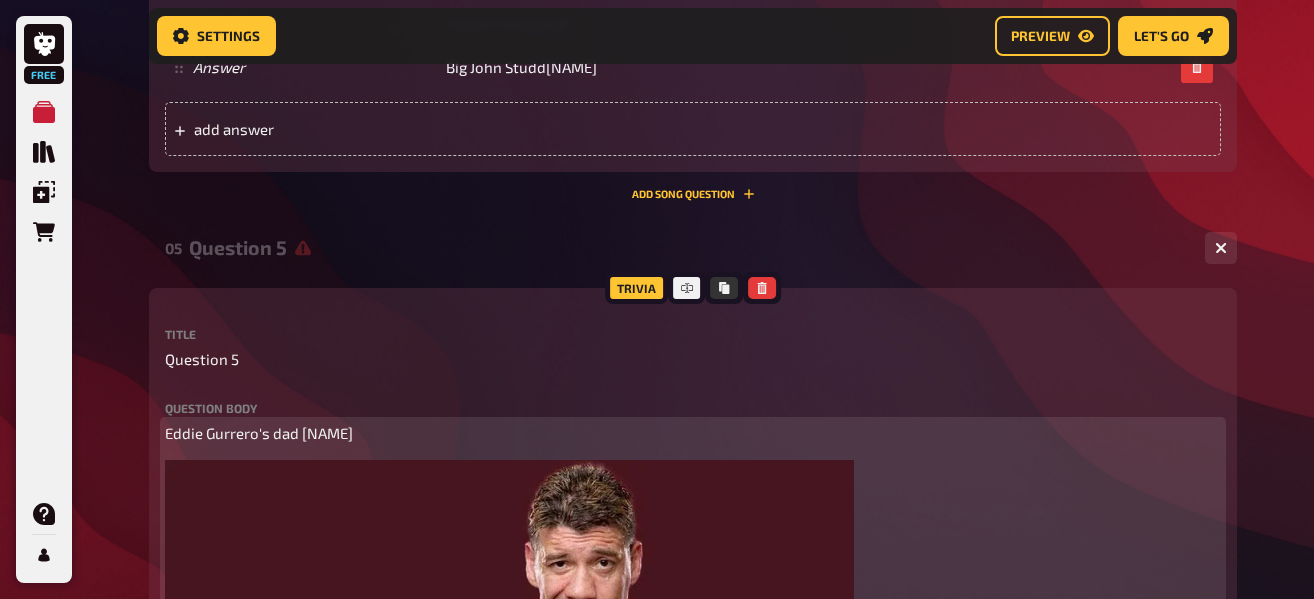 click on "Eddie Gurrero's dad [NAME]" at bounding box center [693, 433] 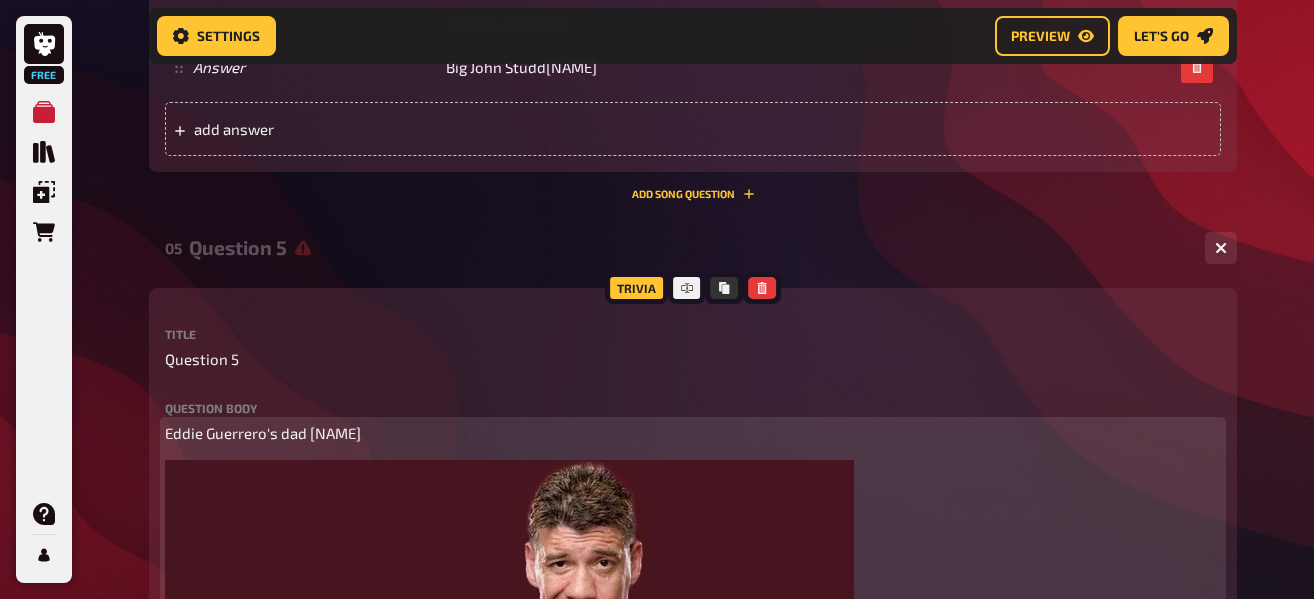 click on "Eddie Guerrero's dad [NAME]" at bounding box center (693, 433) 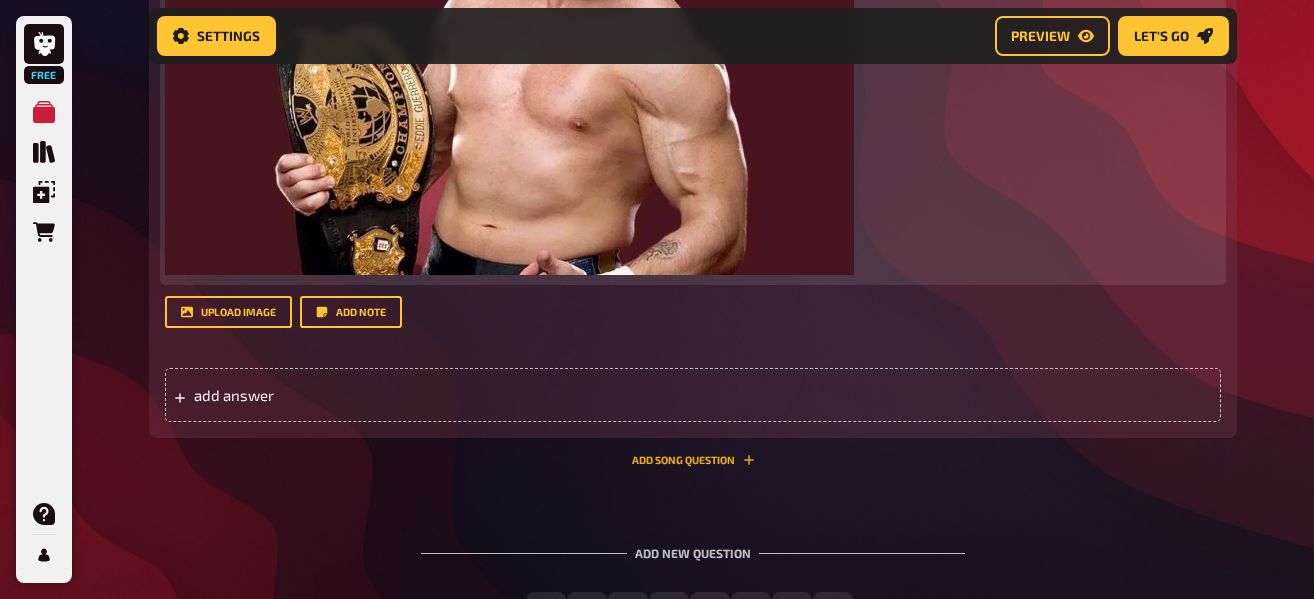 scroll, scrollTop: 4817, scrollLeft: 0, axis: vertical 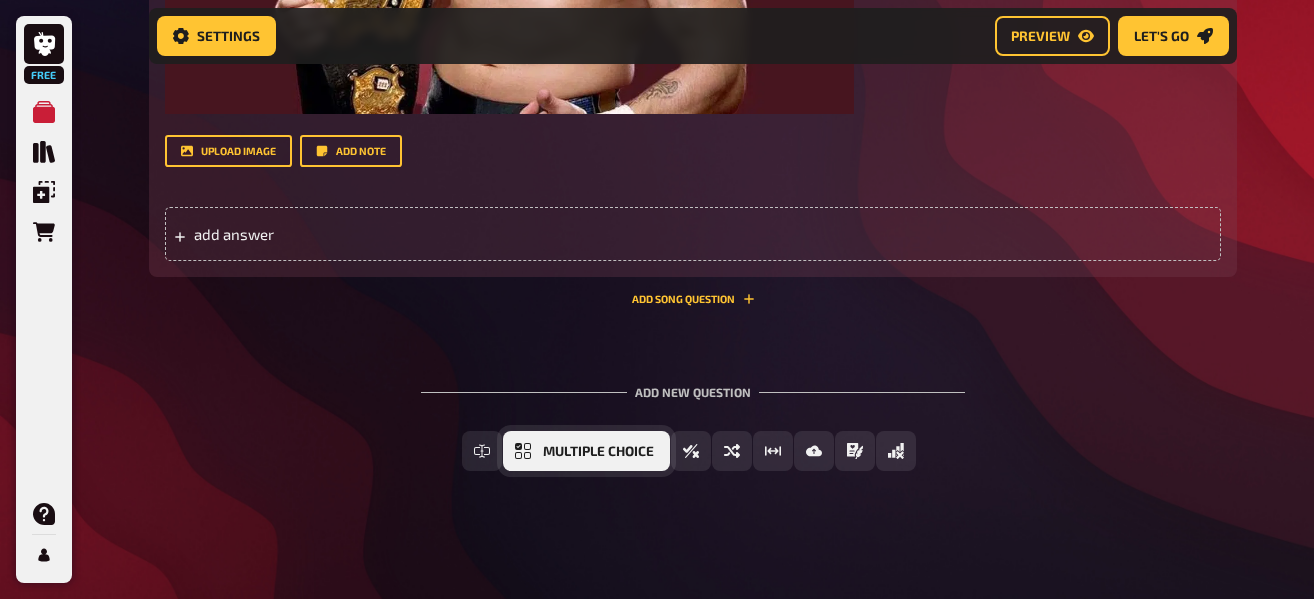 click 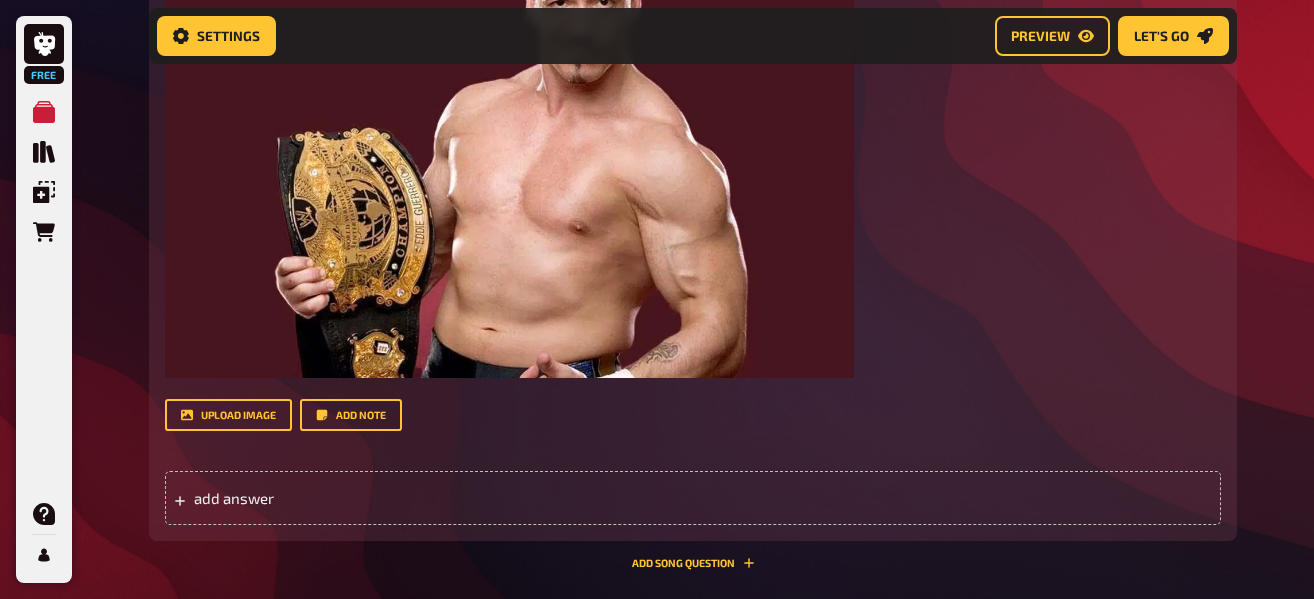 scroll, scrollTop: 3974, scrollLeft: 0, axis: vertical 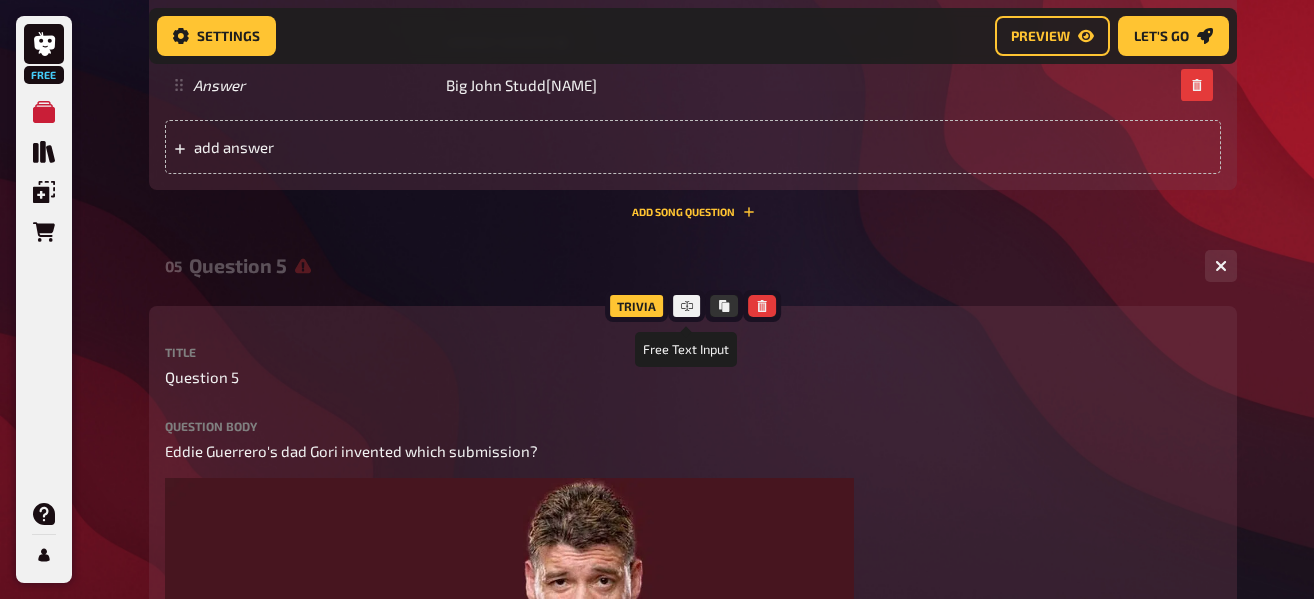click 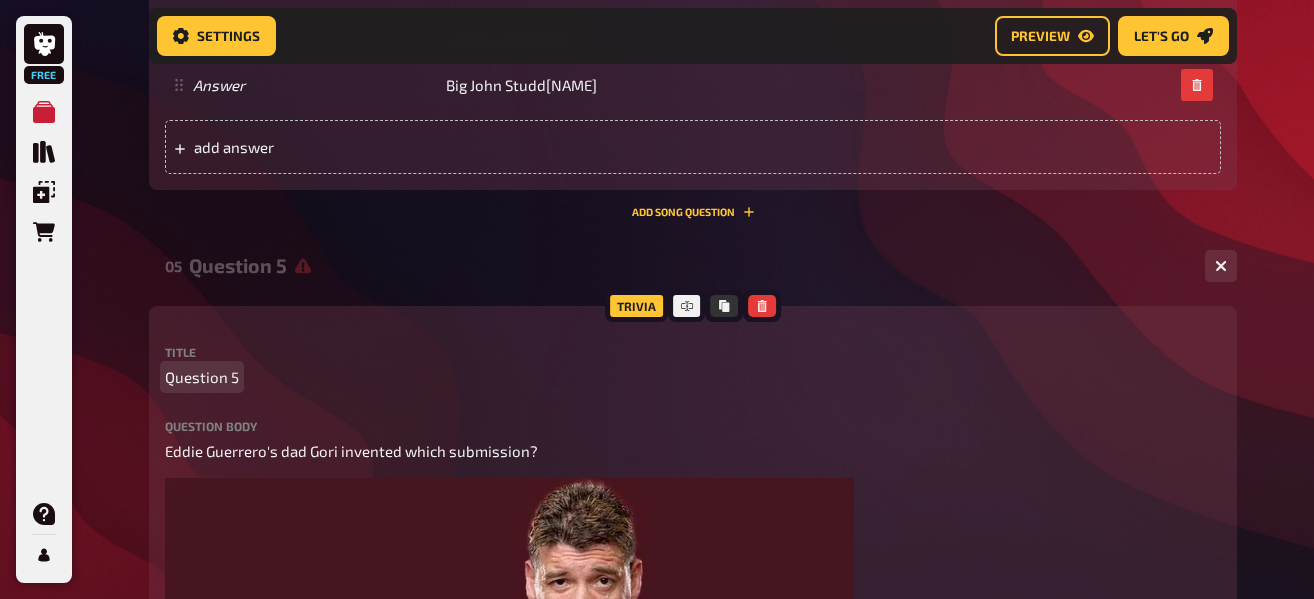 click on "Question 5" at bounding box center [693, 377] 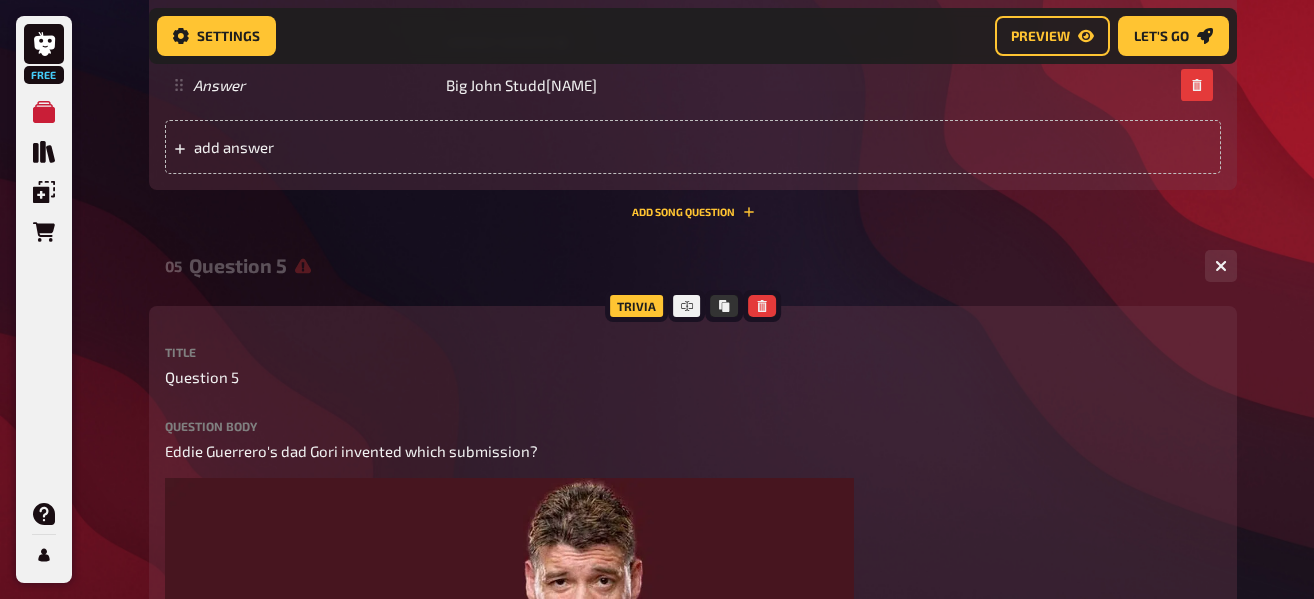 click on "Title Question 5 Question body Eddie Guerrero's dad Gori invented which submission? ﻿ Drop here to upload upload image   Add note" at bounding box center (693, 678) 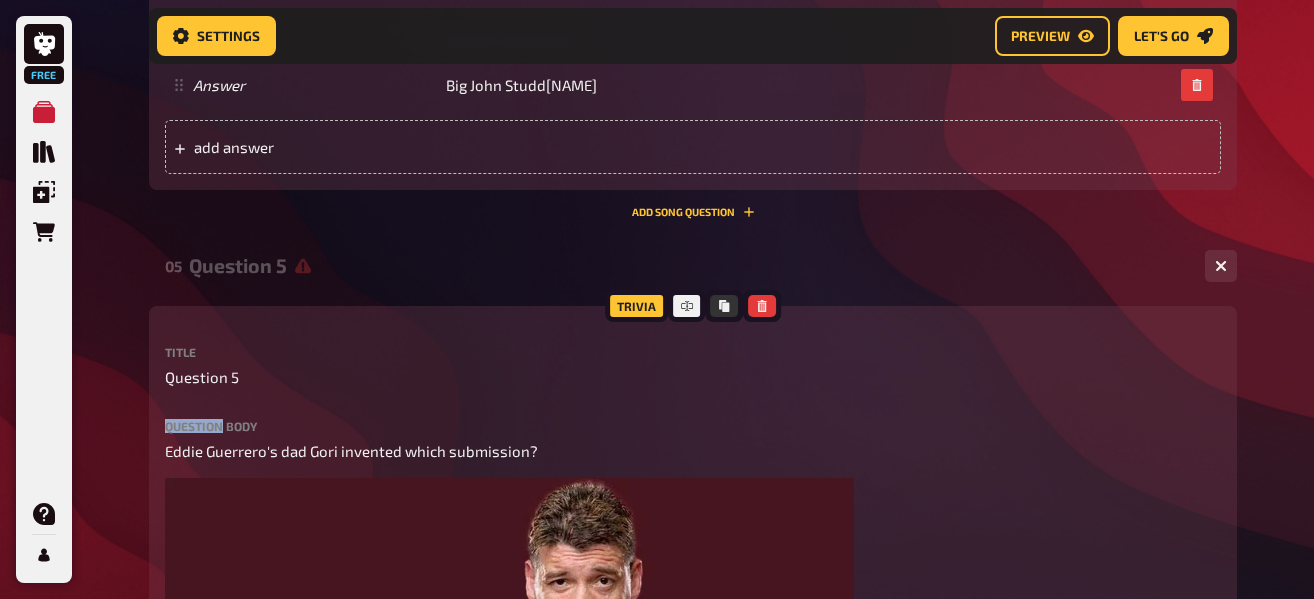 click on "Title Question 5 Question body Eddie Guerrero's dad Gori invented which submission? ﻿ Drop here to upload upload image   Add note" at bounding box center (693, 678) 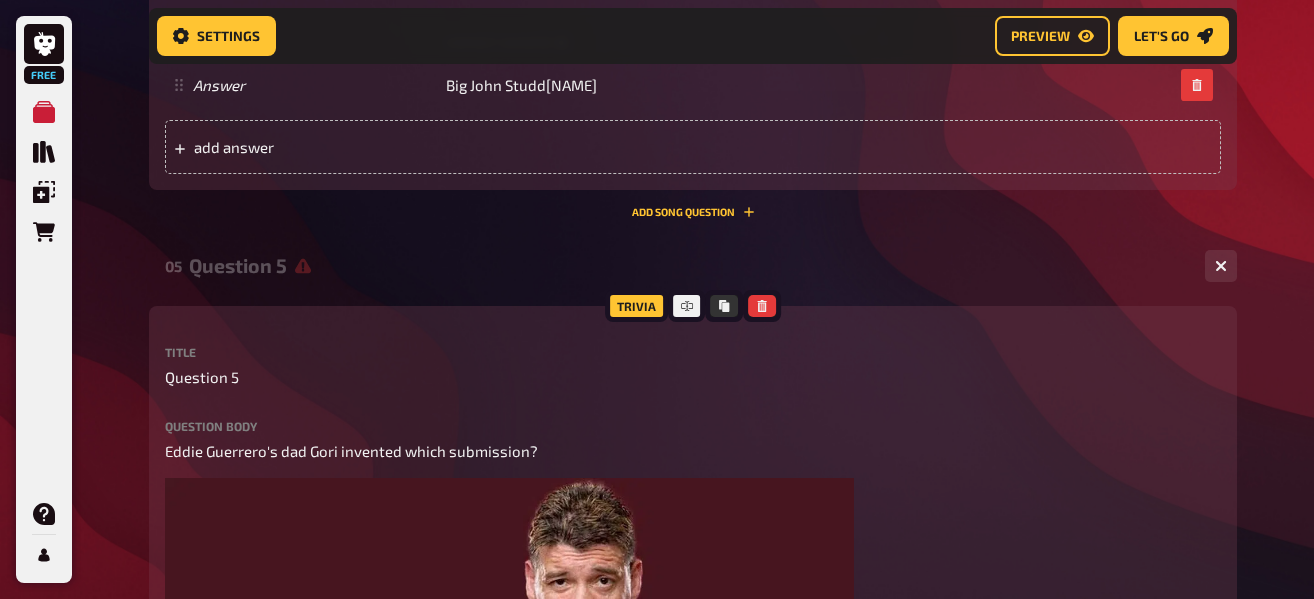 click on "Trivia Title Question 5 Question body Eddie Guerrero's dad Gori invented which submission? ﻿ Drop here to upload upload image   Add note add answer" at bounding box center [693, 713] 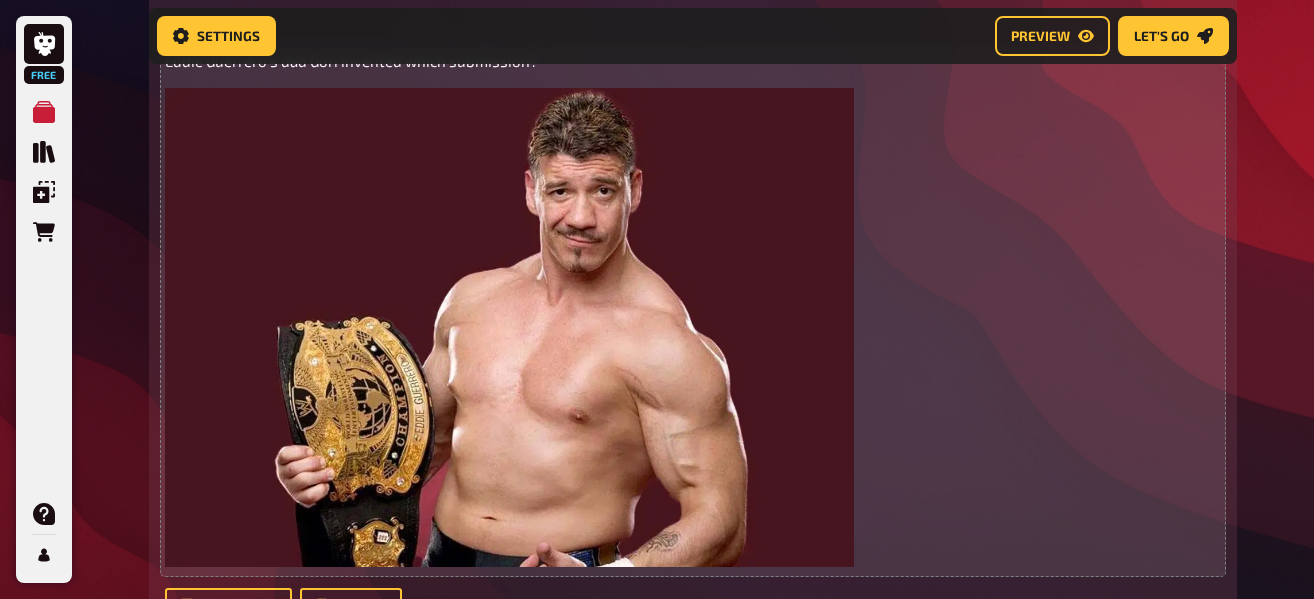 scroll, scrollTop: 4197, scrollLeft: 0, axis: vertical 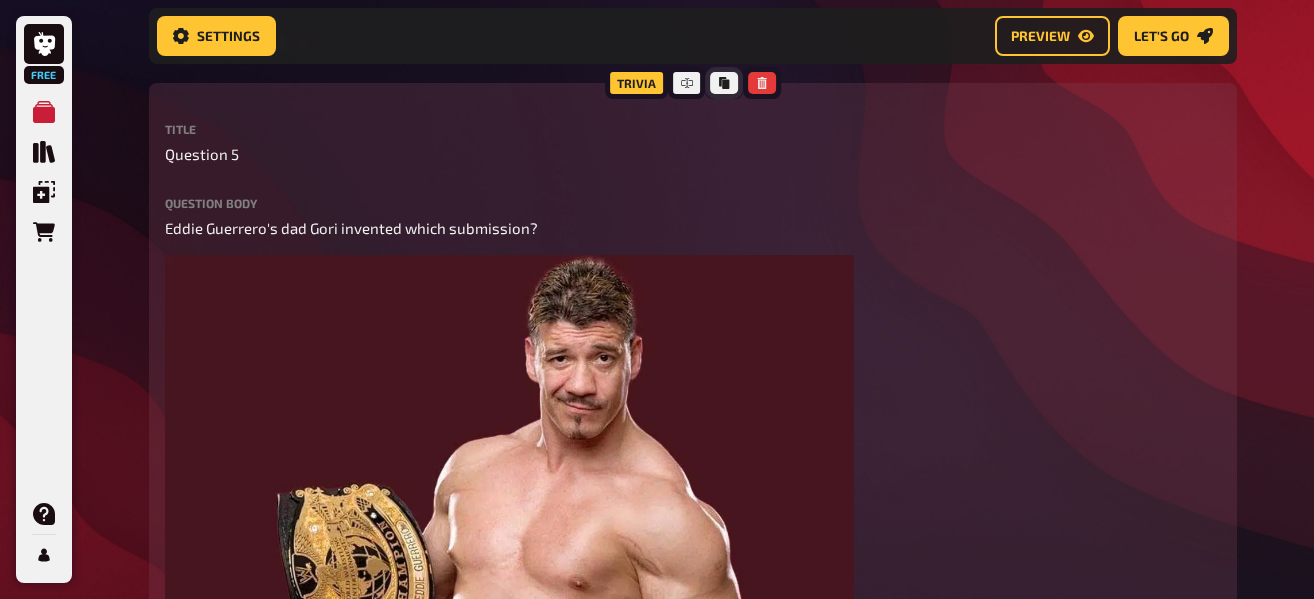 click 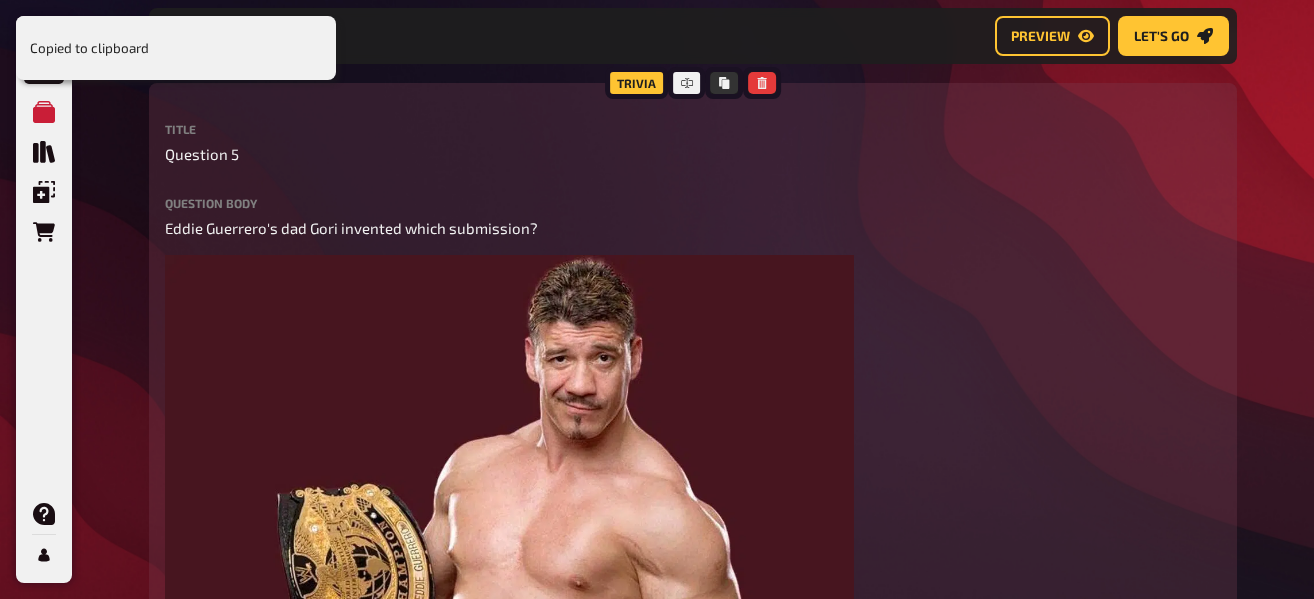 click on "Trivia" at bounding box center [636, 83] 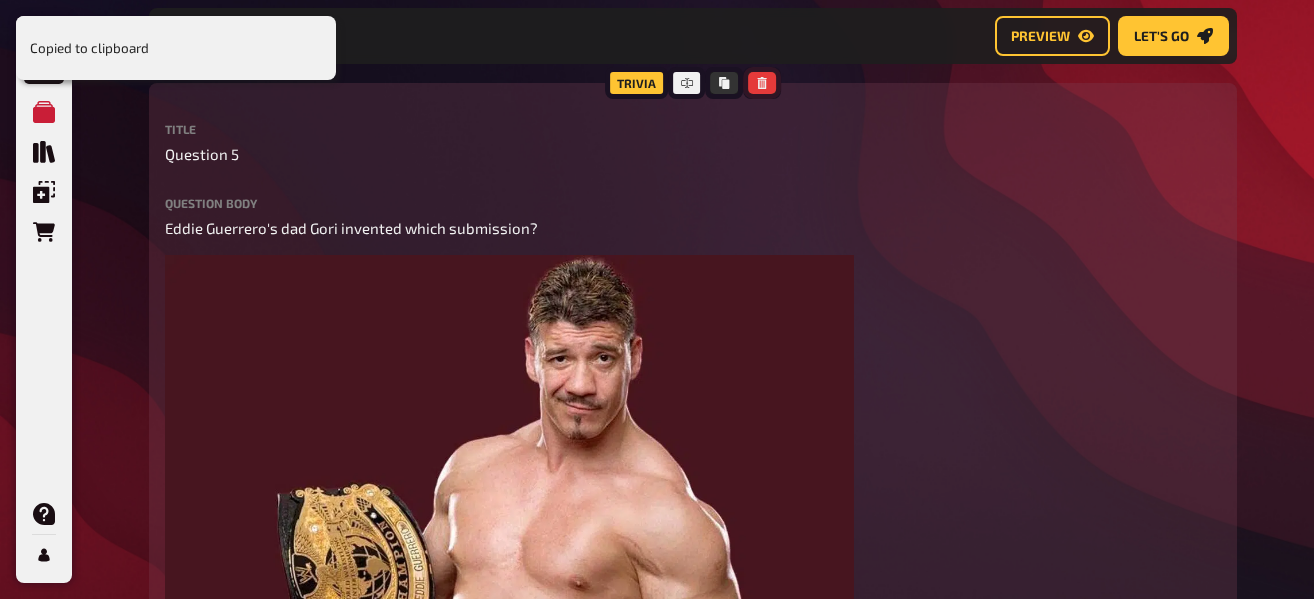 click 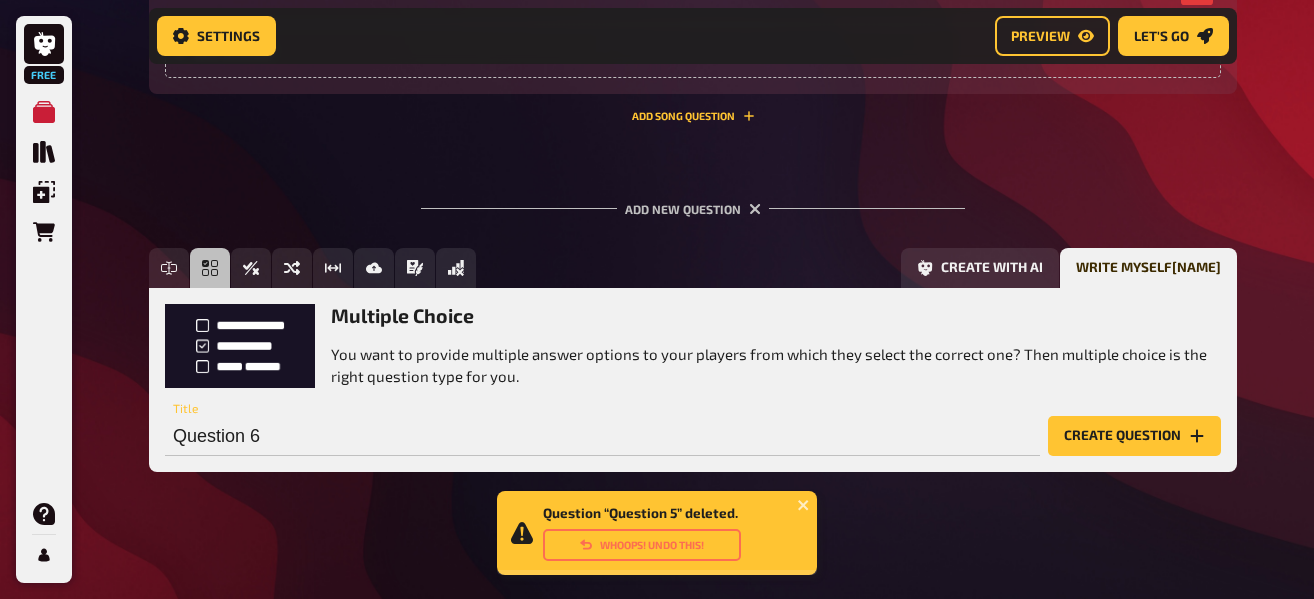 scroll, scrollTop: 4071, scrollLeft: 0, axis: vertical 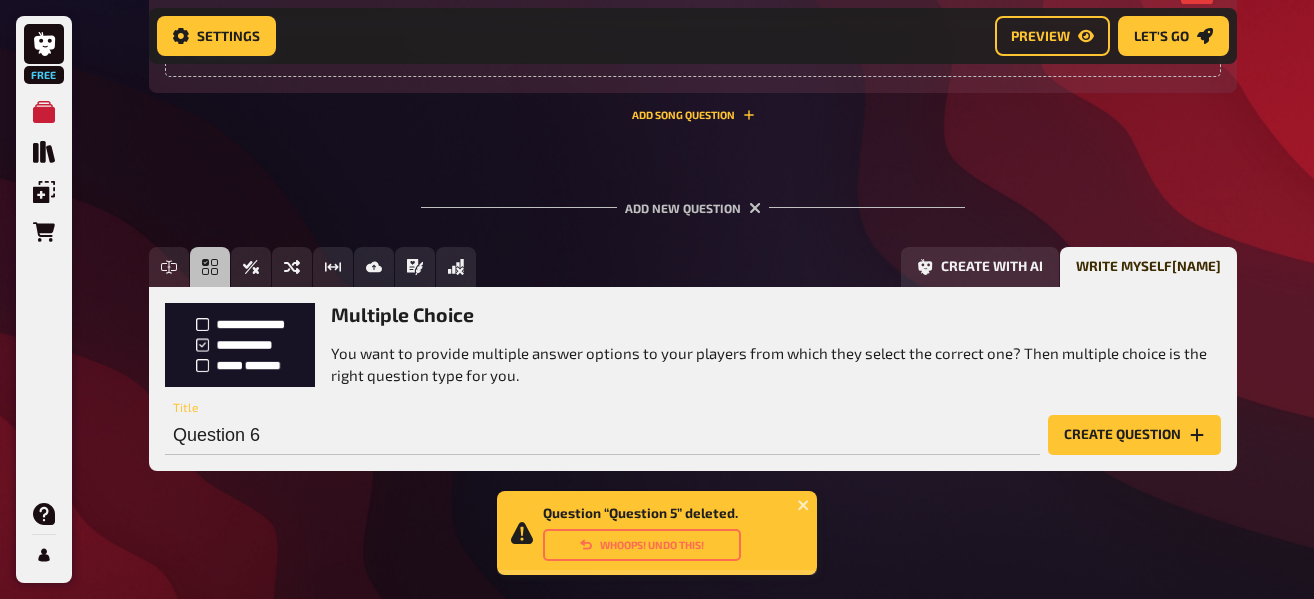 click on "Add new question   Free Text Input Multiple Choice True / False Sorting Question Estimation Question Image Answer Prose (Long text) Offline Question Create with AI Write myself Multiple Choice You want to provide multiple answer options to your players from which they select the correct one? Then multiple choice is the right question type for you. Question 6 Title Create question" at bounding box center (693, 336) 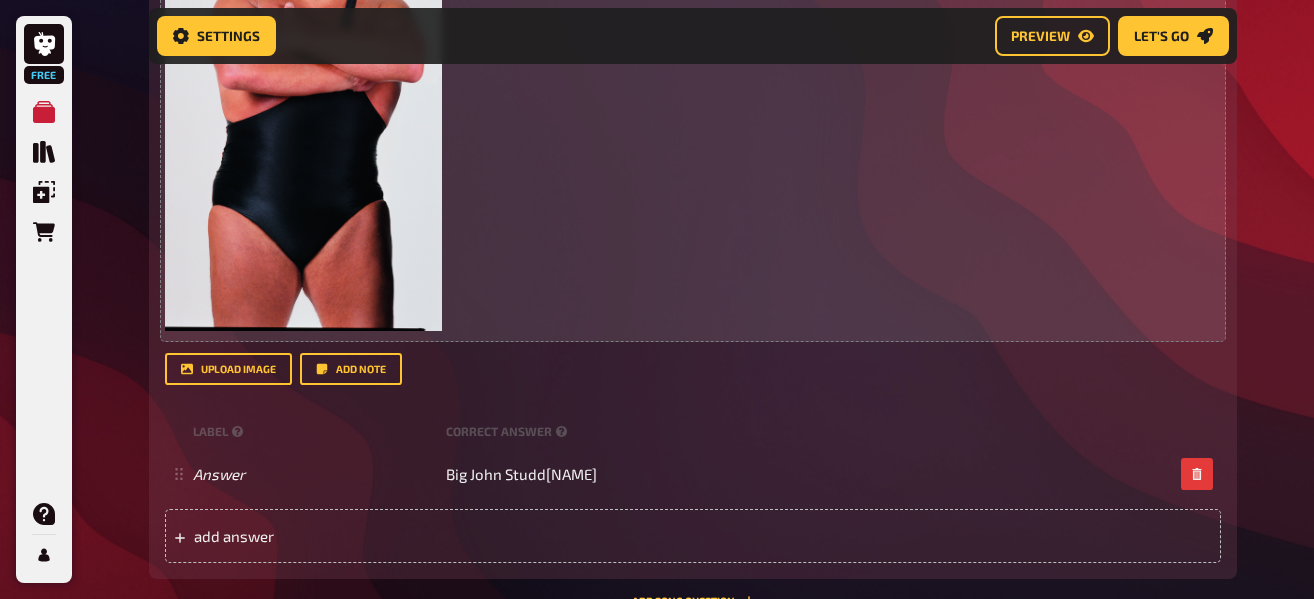 scroll, scrollTop: 3866, scrollLeft: 0, axis: vertical 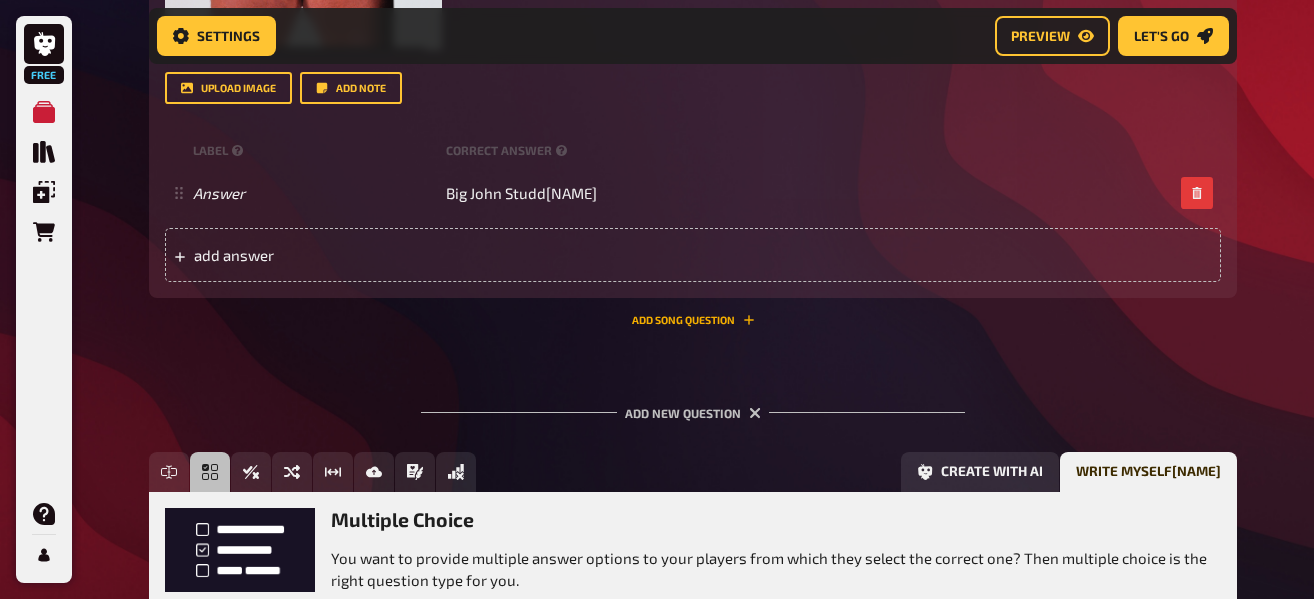 click on "Add Song question" at bounding box center [693, 320] 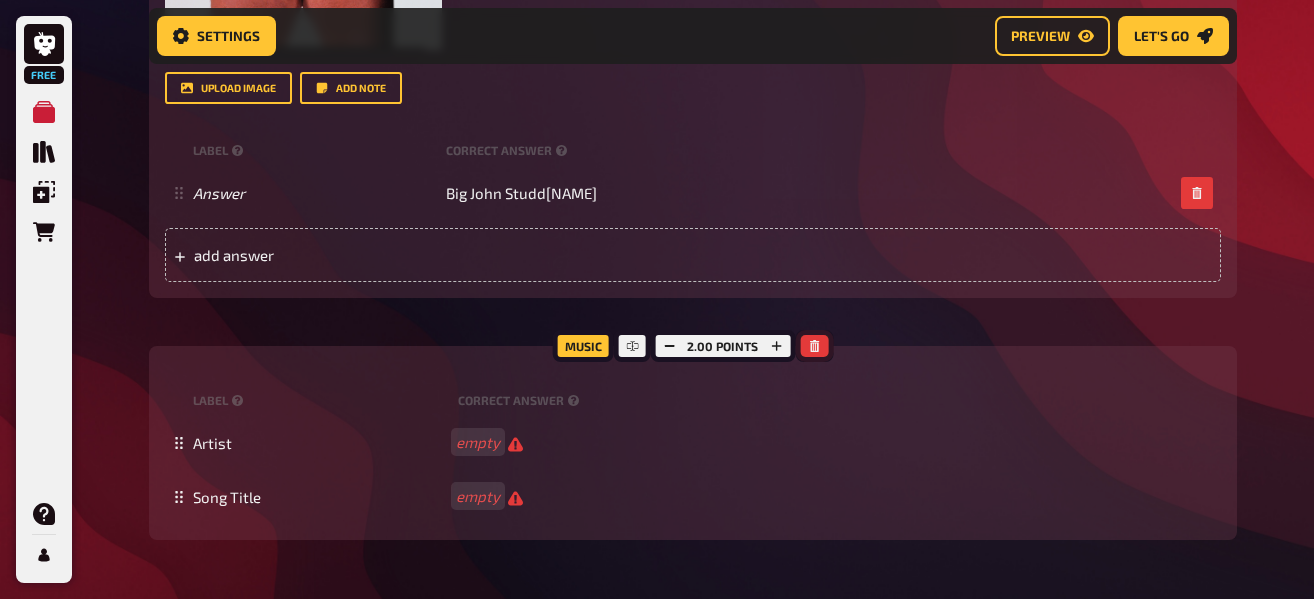 click at bounding box center (814, 346) 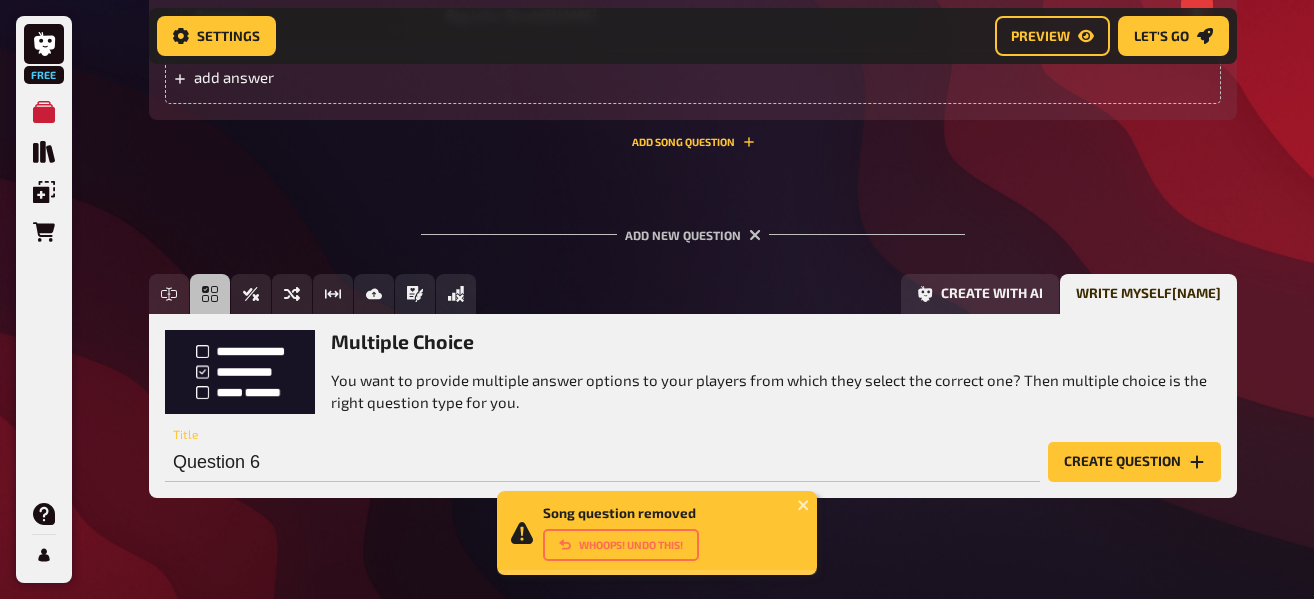 scroll, scrollTop: 4071, scrollLeft: 0, axis: vertical 